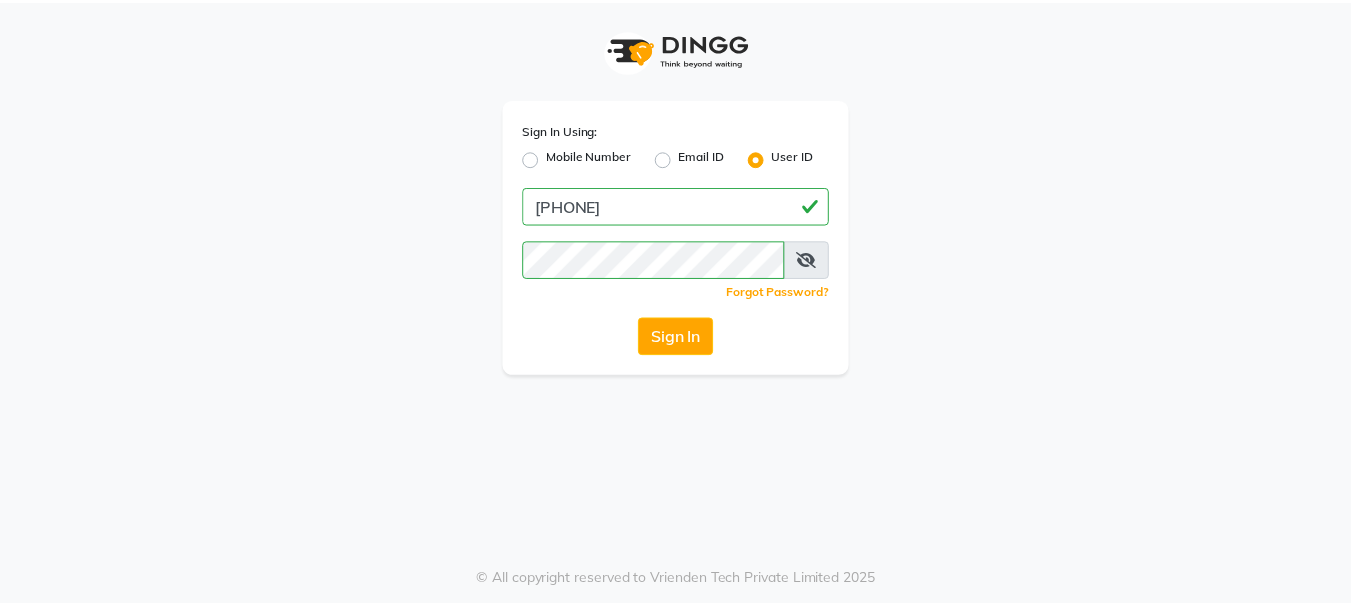 scroll, scrollTop: 0, scrollLeft: 0, axis: both 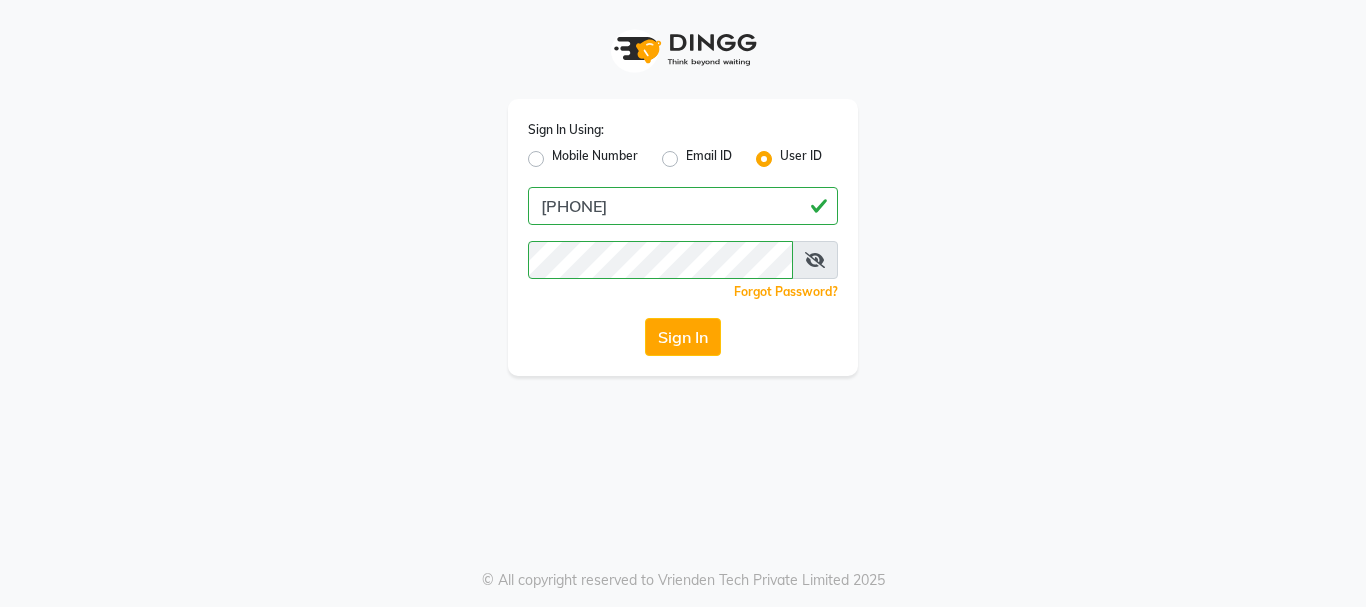 type on "evogue" 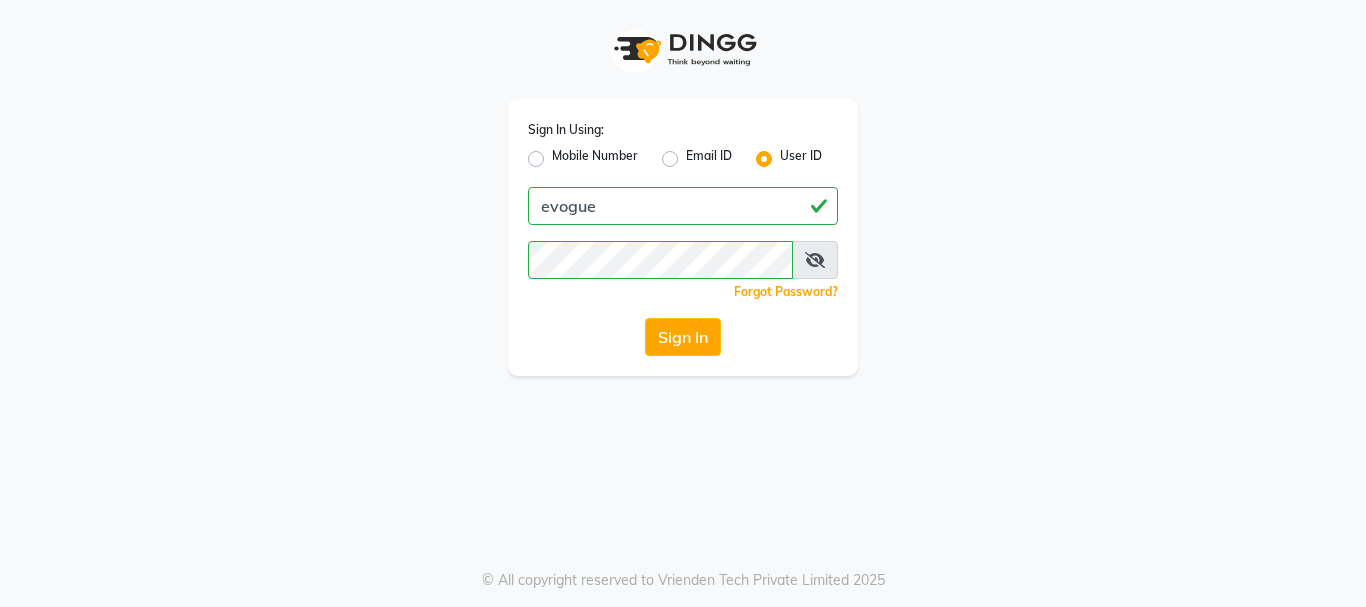 click at bounding box center [815, 260] 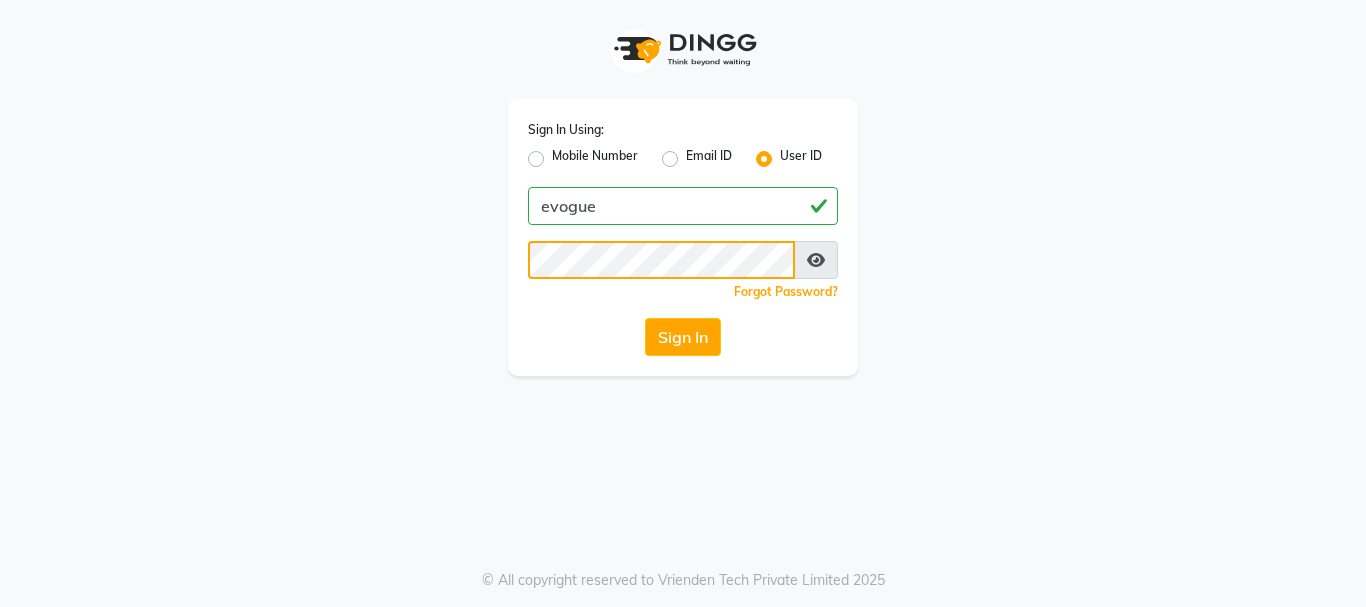 click on "Sign In" 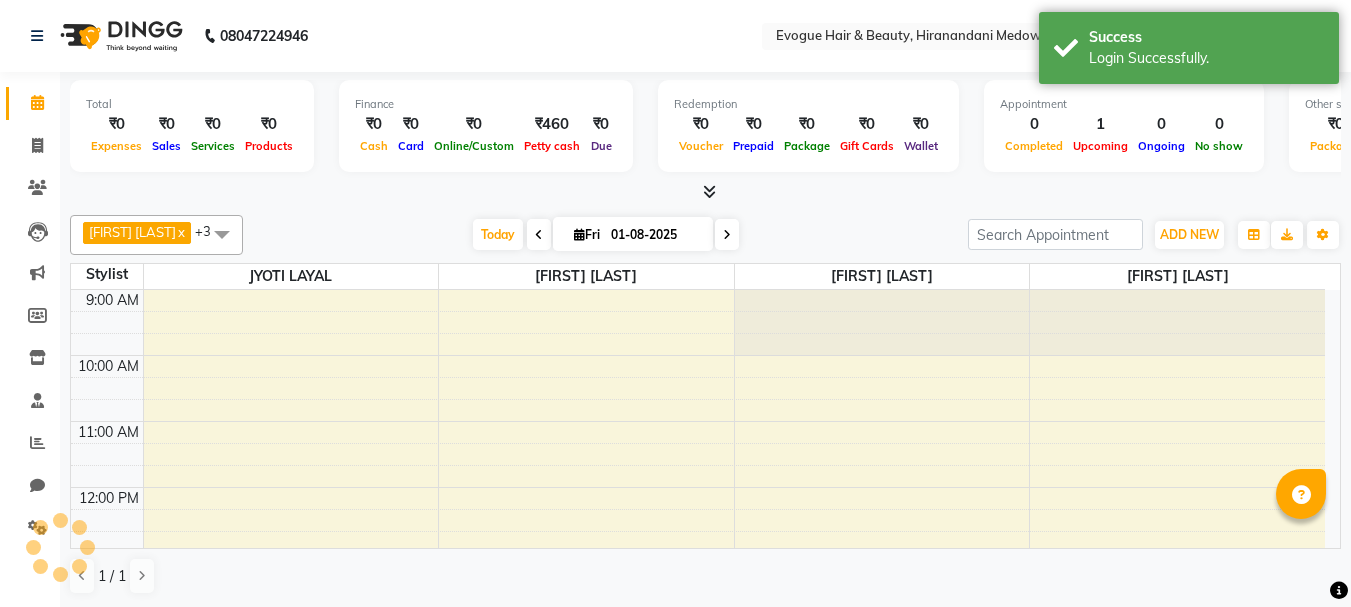 scroll, scrollTop: 0, scrollLeft: 0, axis: both 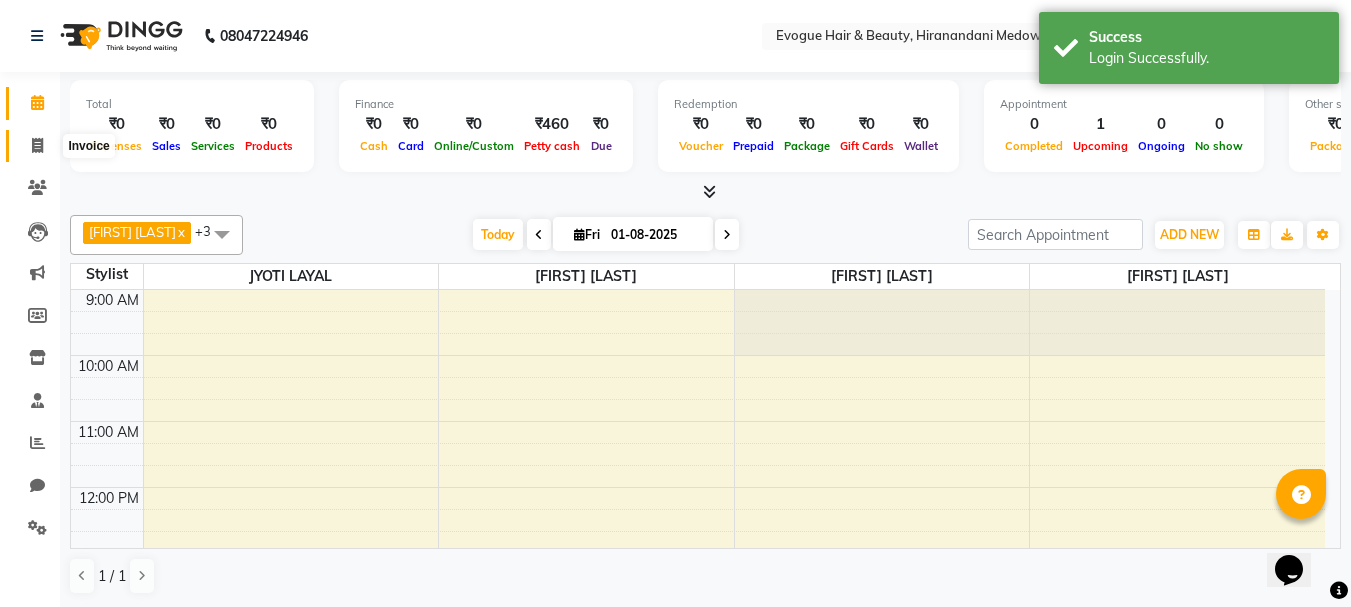 click 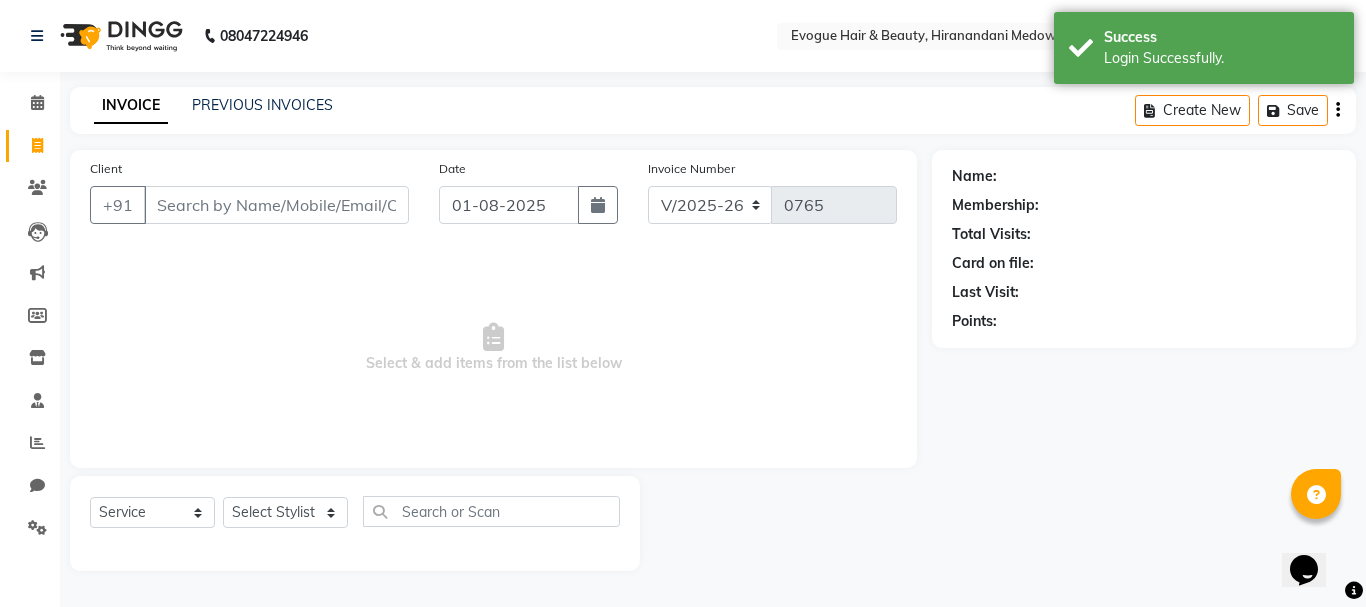 click on "Client" at bounding box center (276, 205) 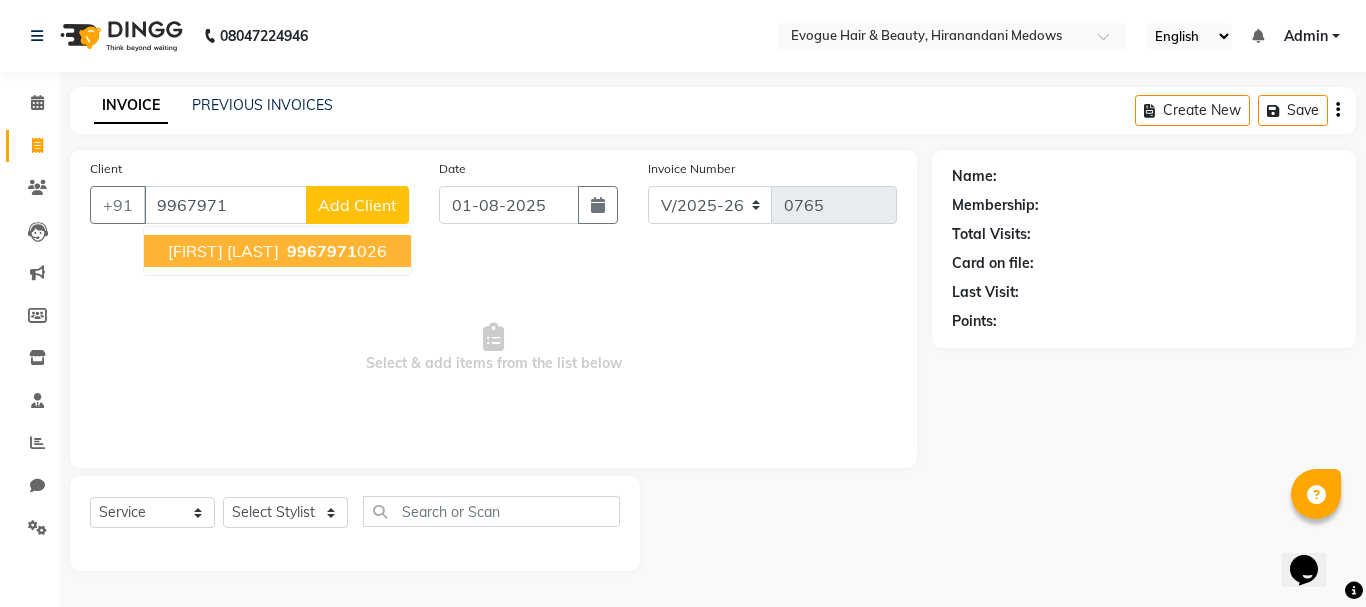 click on "[FIRST] [LAST]" at bounding box center [223, 251] 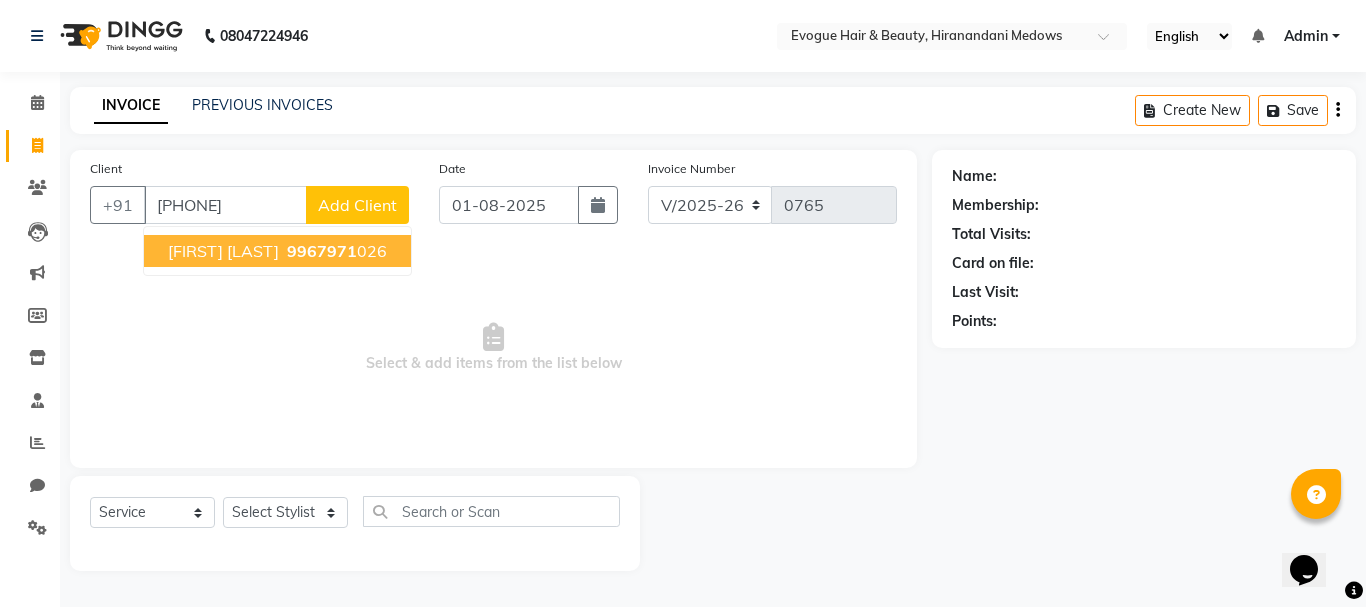 type on "[PHONE]" 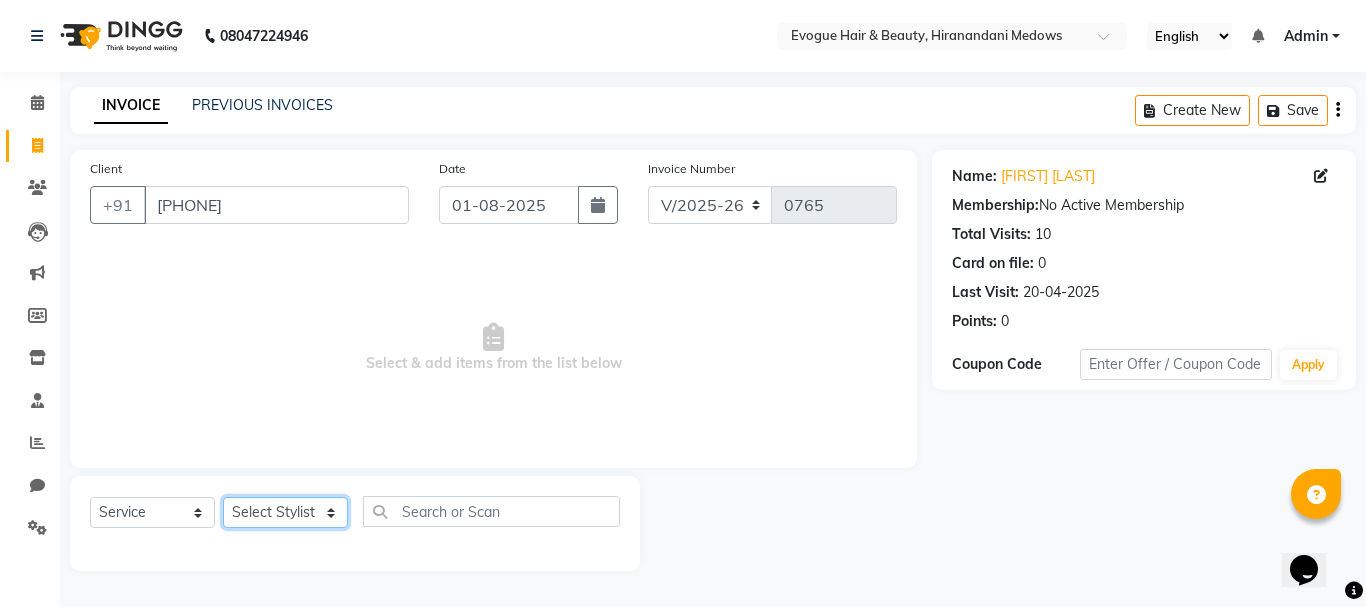 click on "Select Stylist [FIRST] [LAST] [FIRST] [LAST] Manager [FIRST] [LAST] [FIRST] [LAST]" 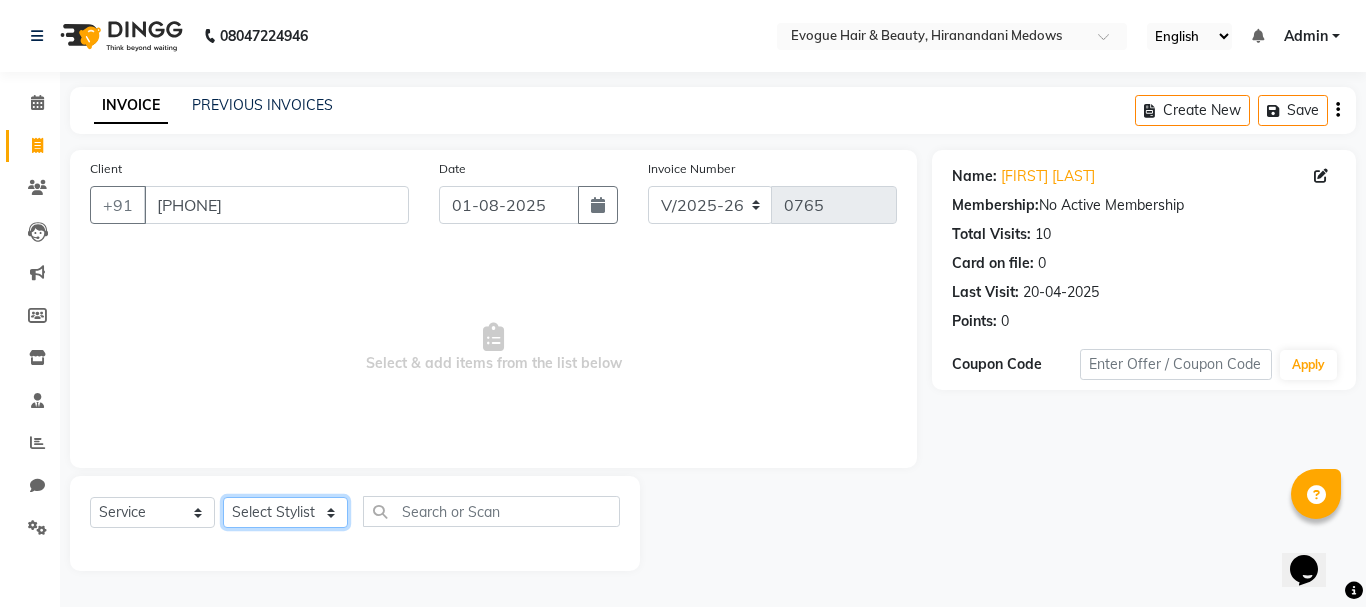 select on "11857" 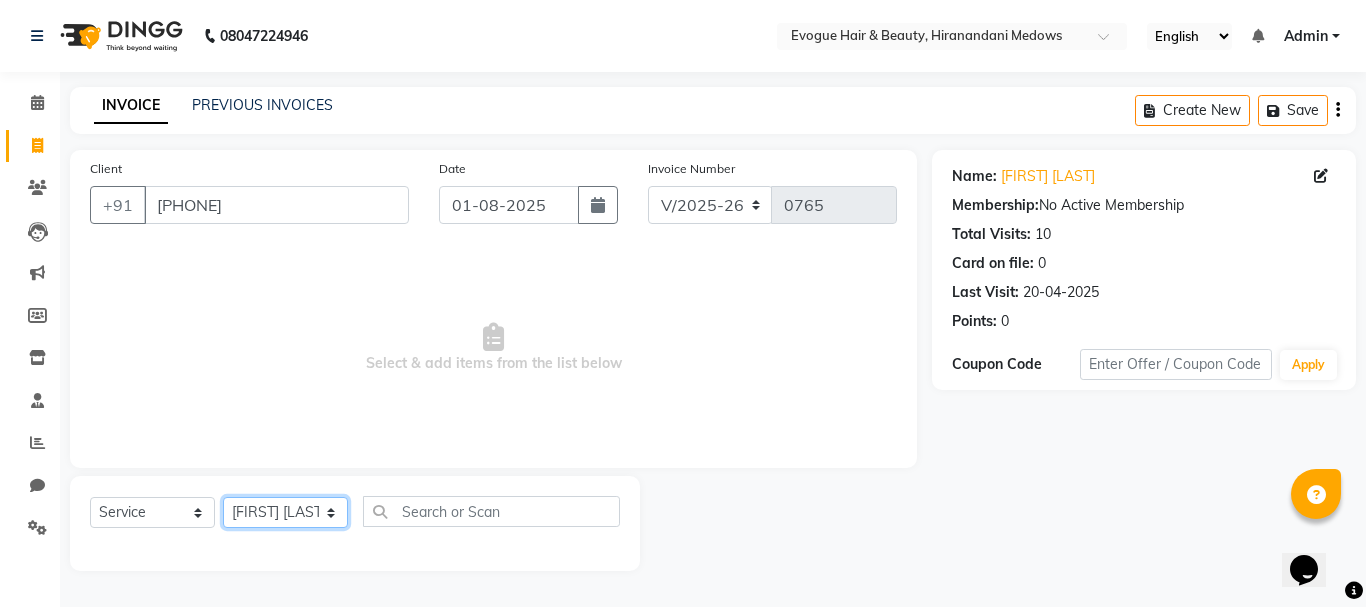 click on "Select Stylist [FIRST] [LAST] [FIRST] [LAST] Manager [FIRST] [LAST] [FIRST] [LAST]" 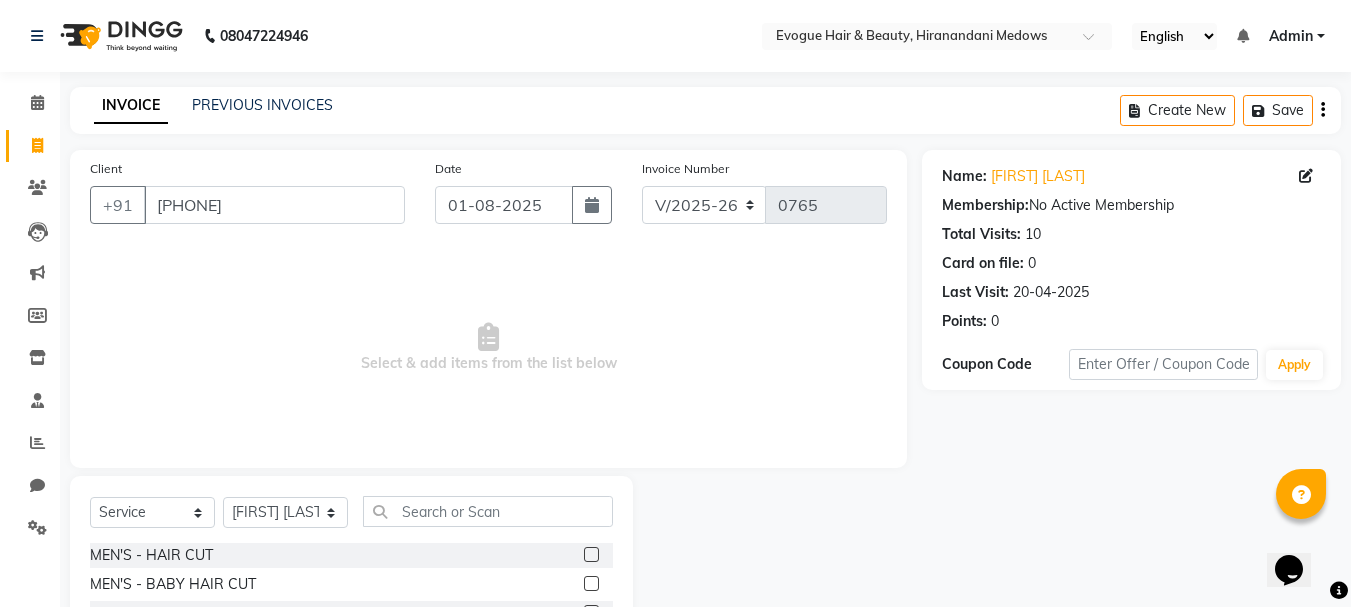 click 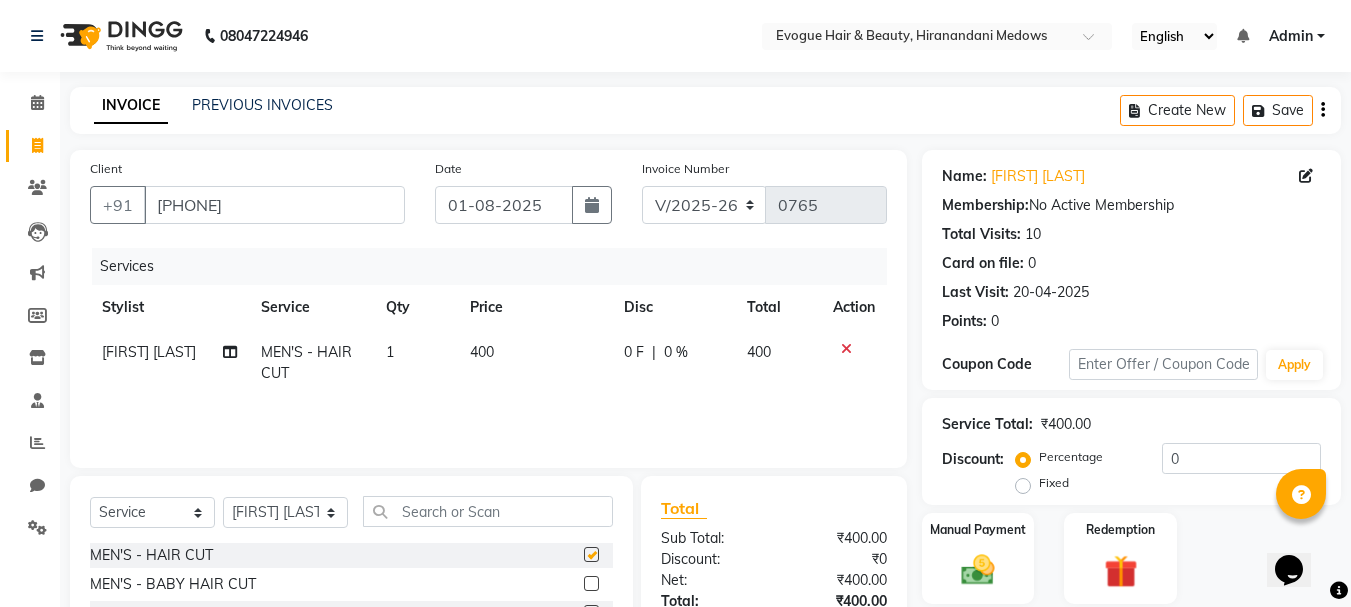 checkbox on "false" 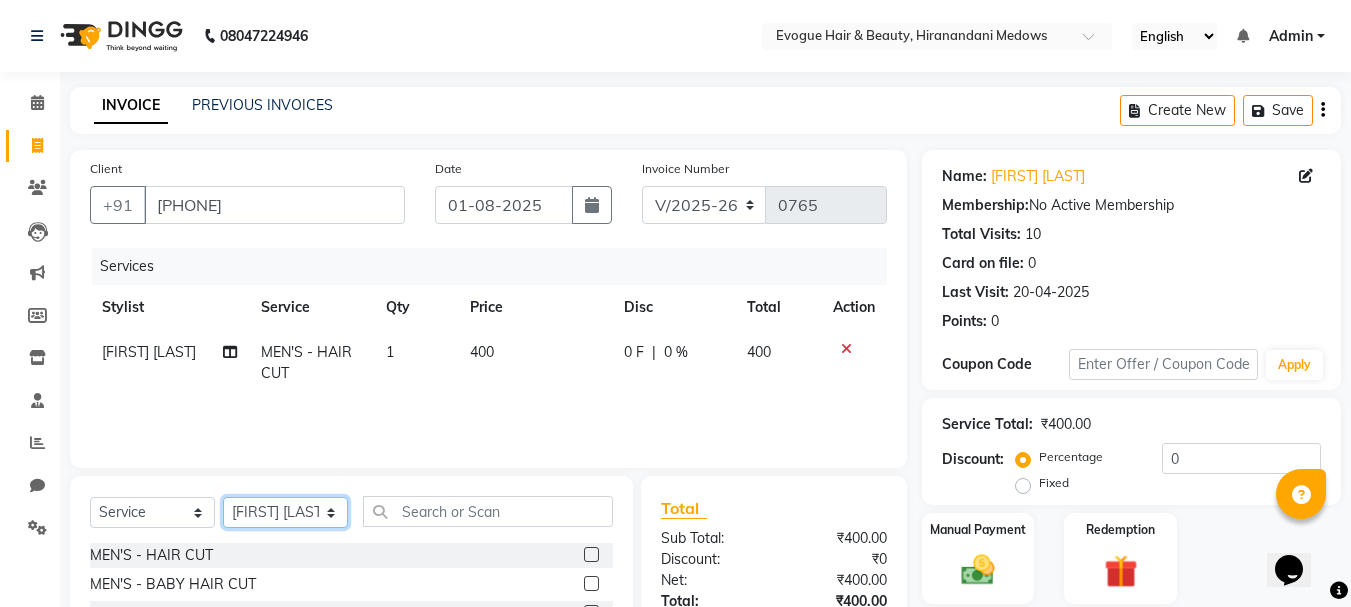 click on "Select Stylist [FIRST] [LAST] [FIRST] [LAST] Manager [FIRST] [LAST] [FIRST] [LAST]" 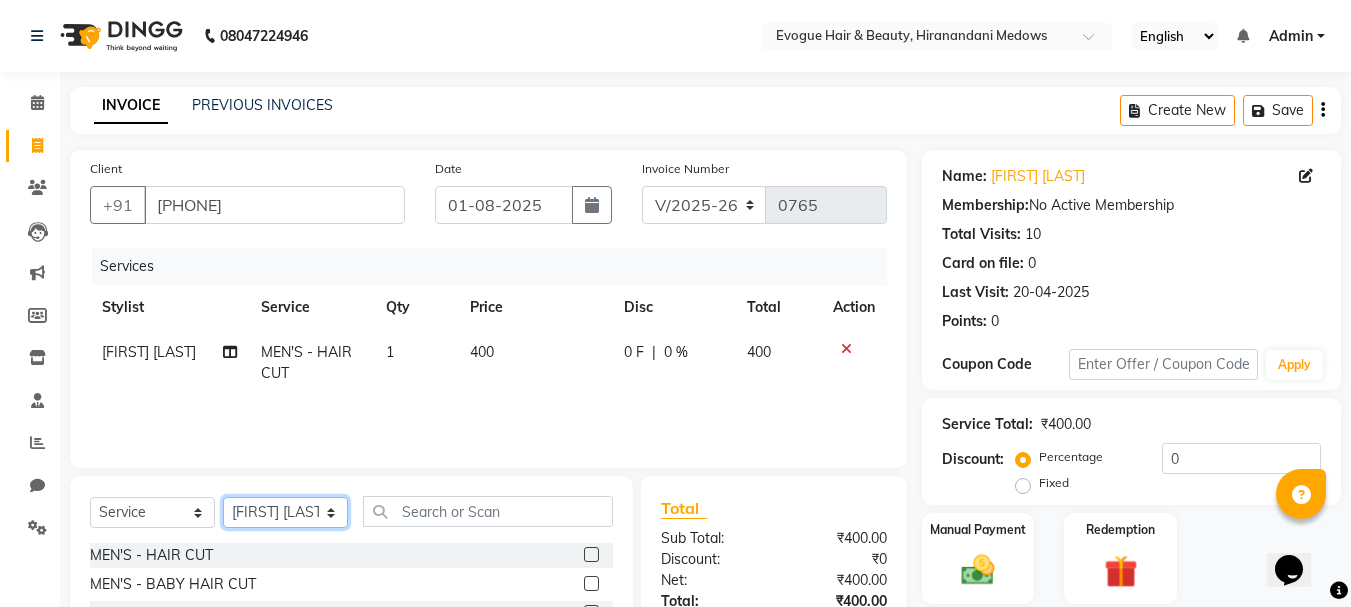 select on "70843" 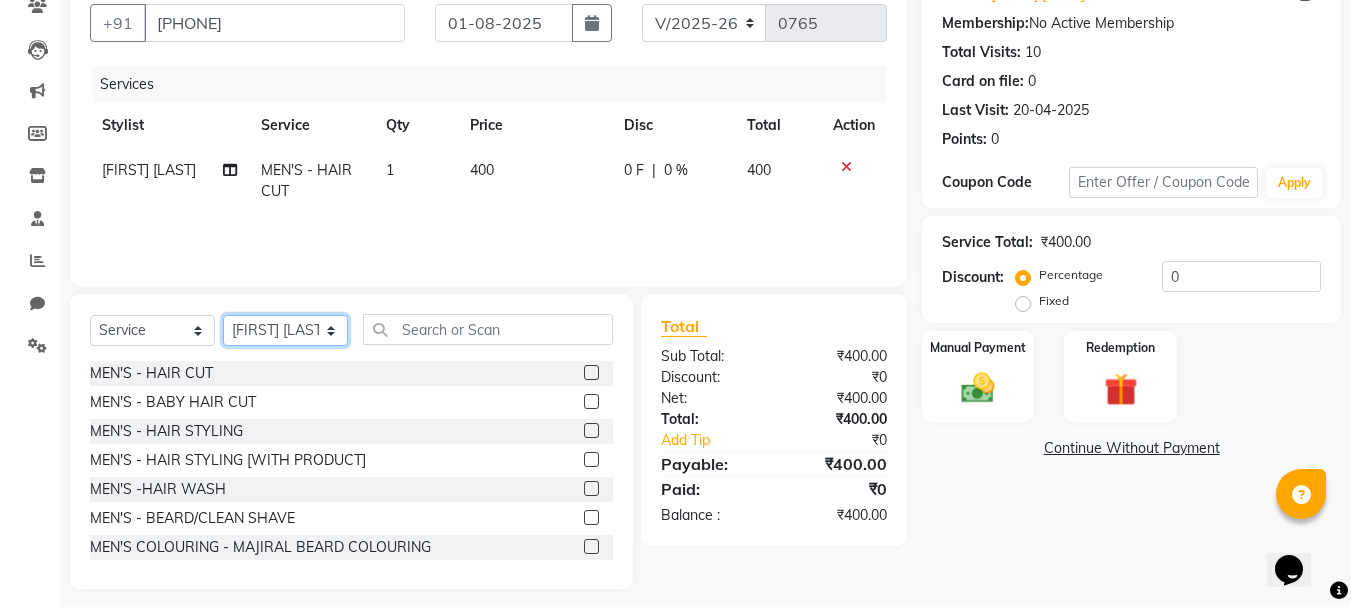 scroll, scrollTop: 194, scrollLeft: 0, axis: vertical 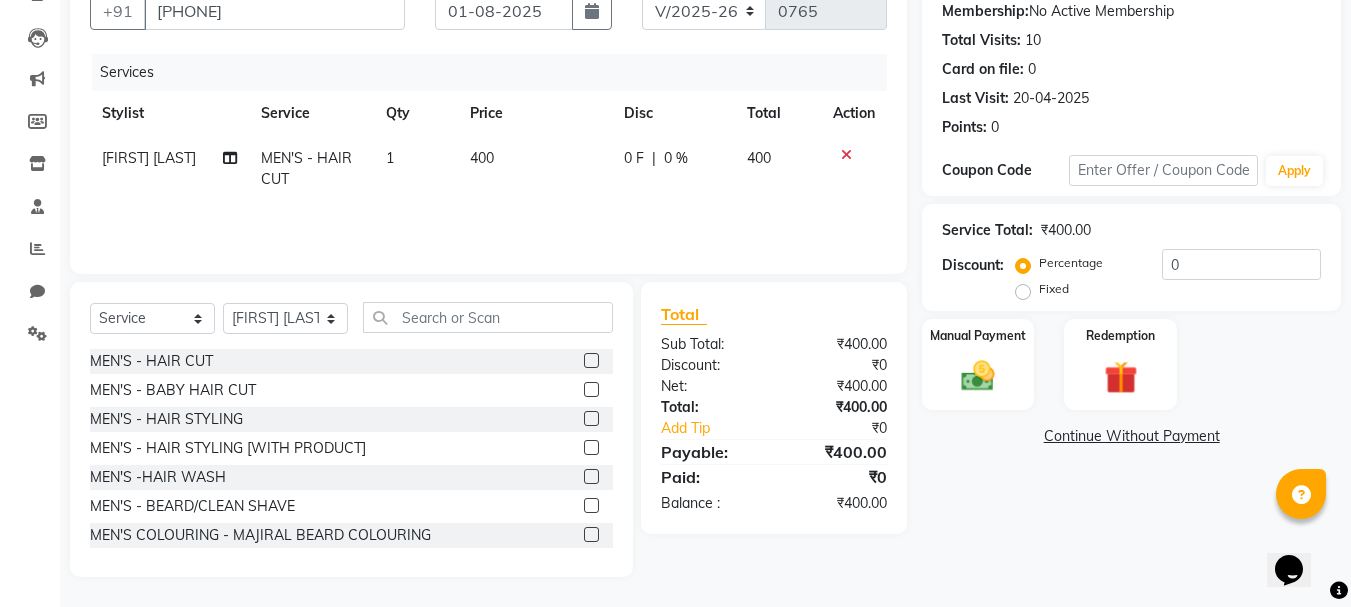 click 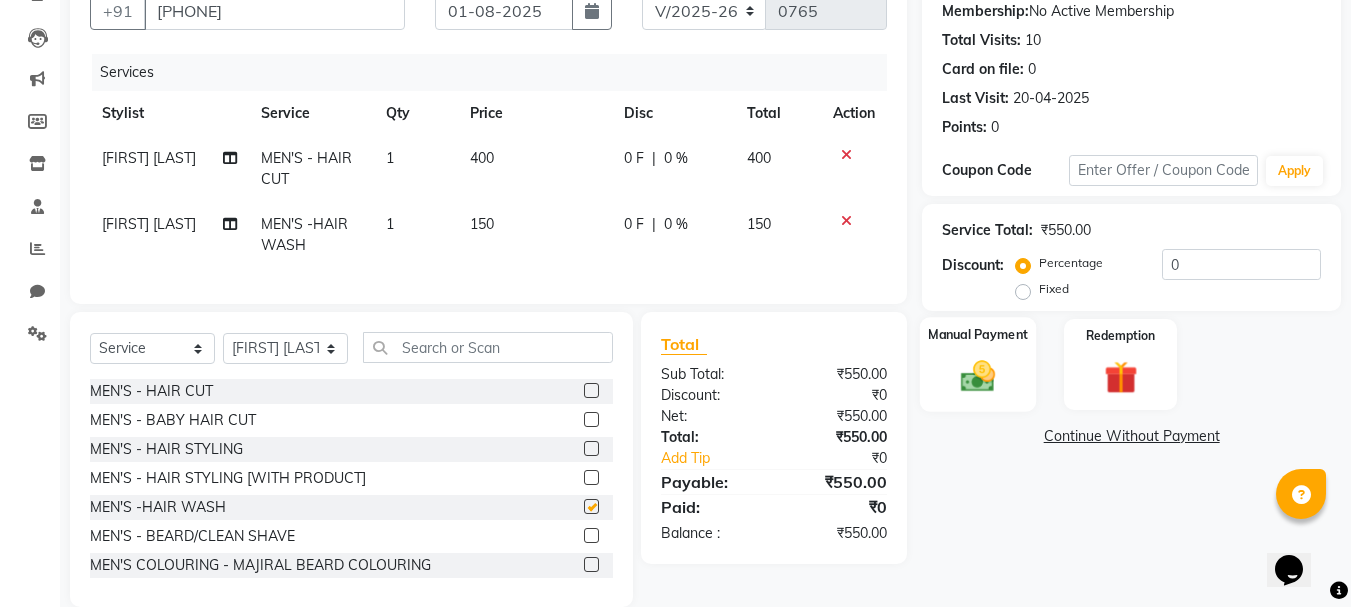 checkbox on "false" 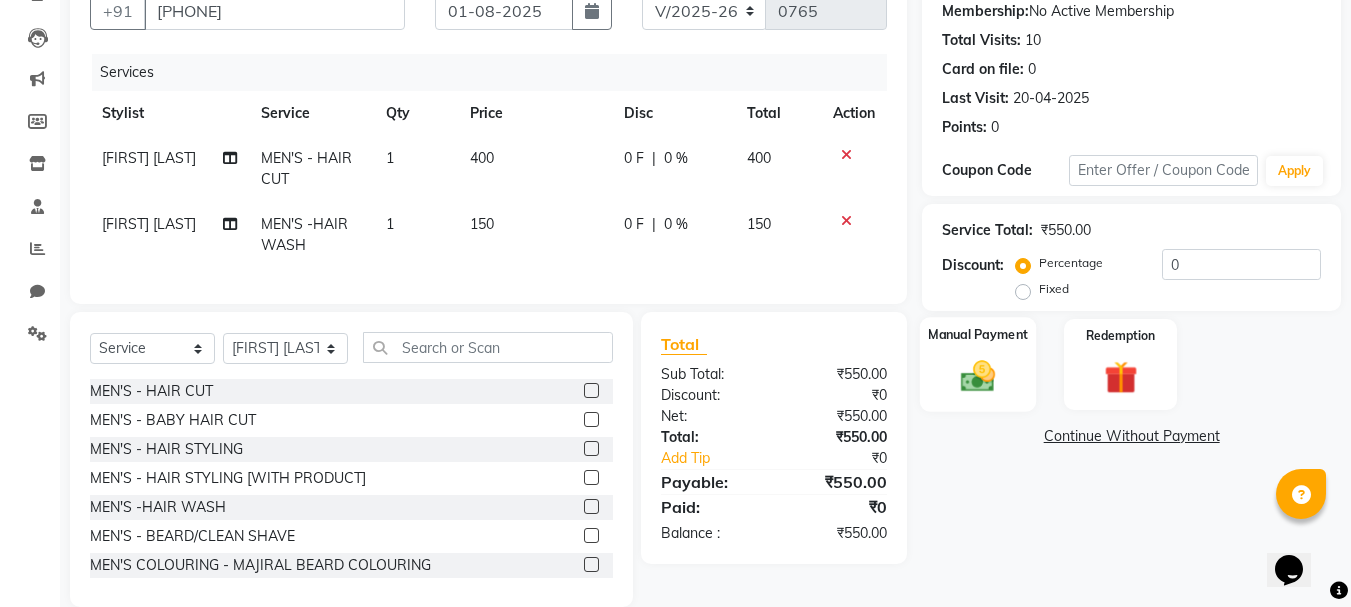 click 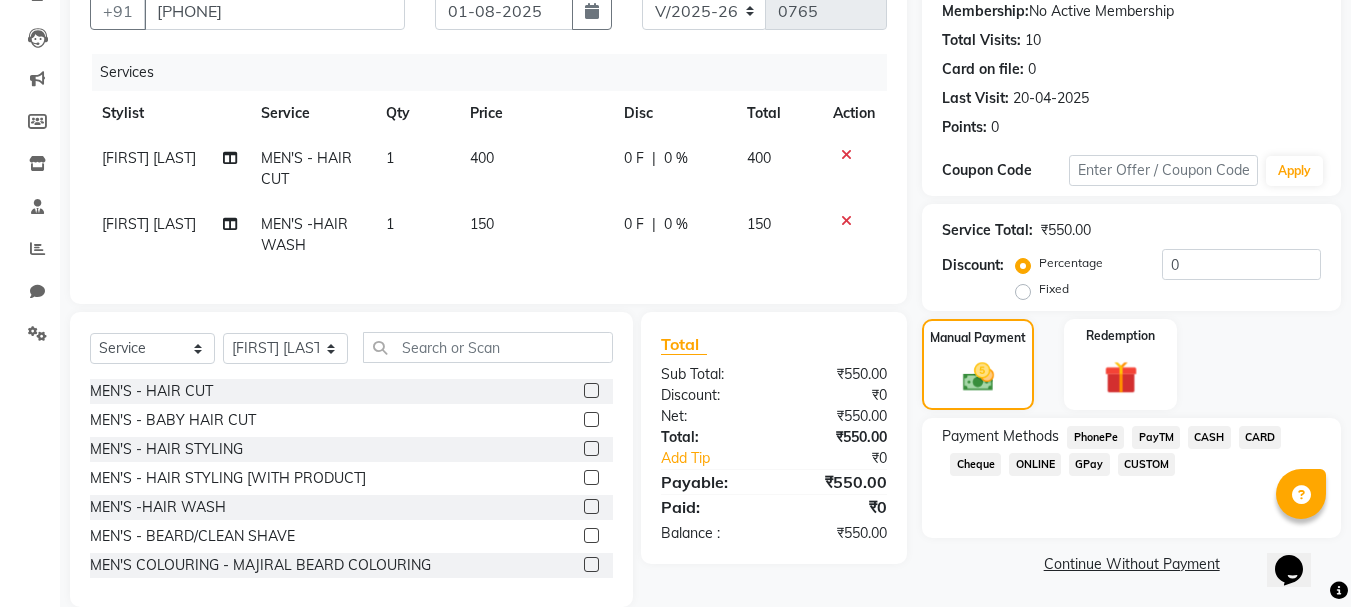 click on "CARD" 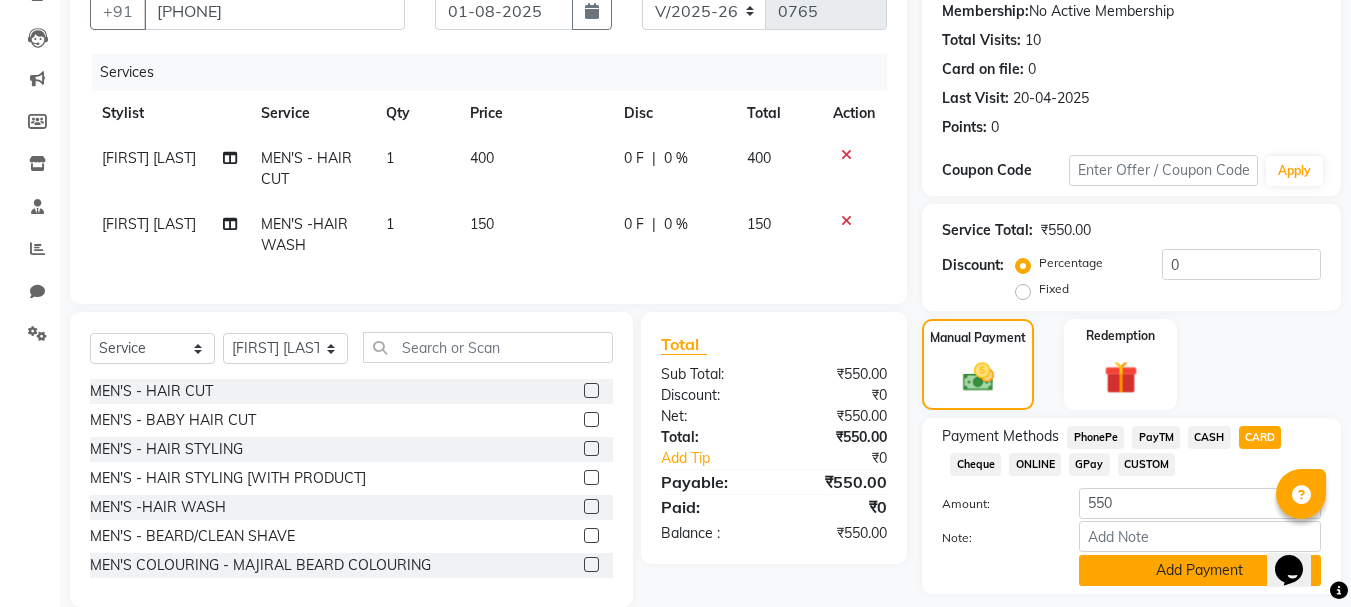 click on "Add Payment" 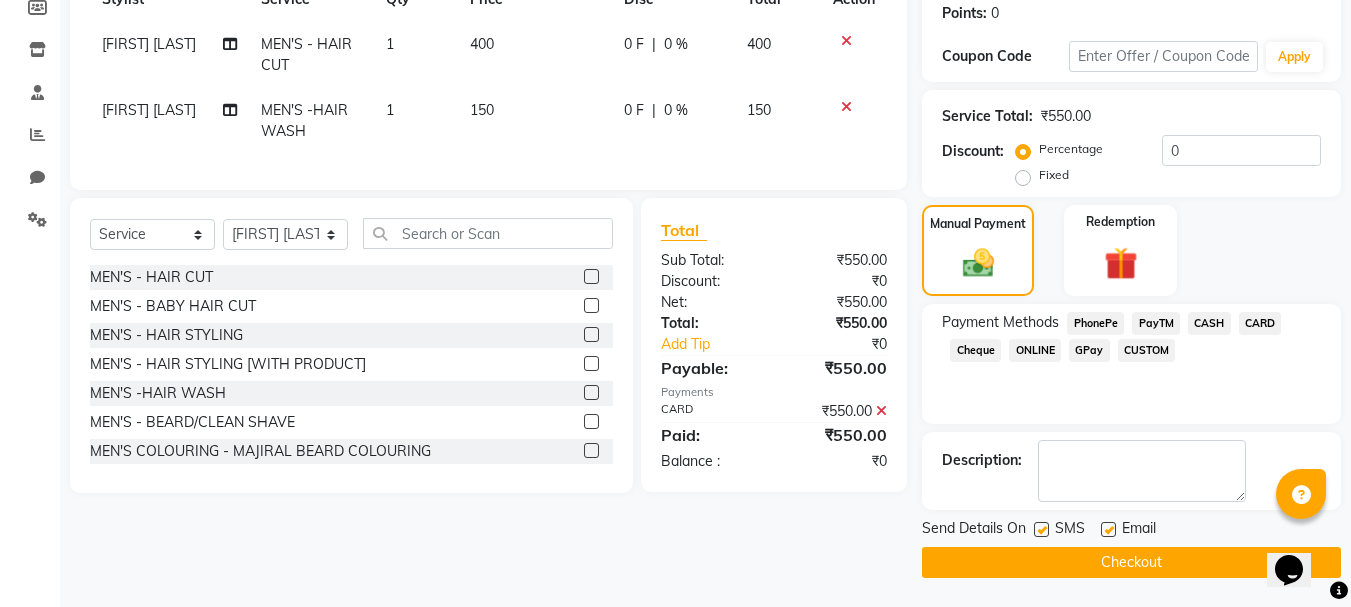 scroll, scrollTop: 309, scrollLeft: 0, axis: vertical 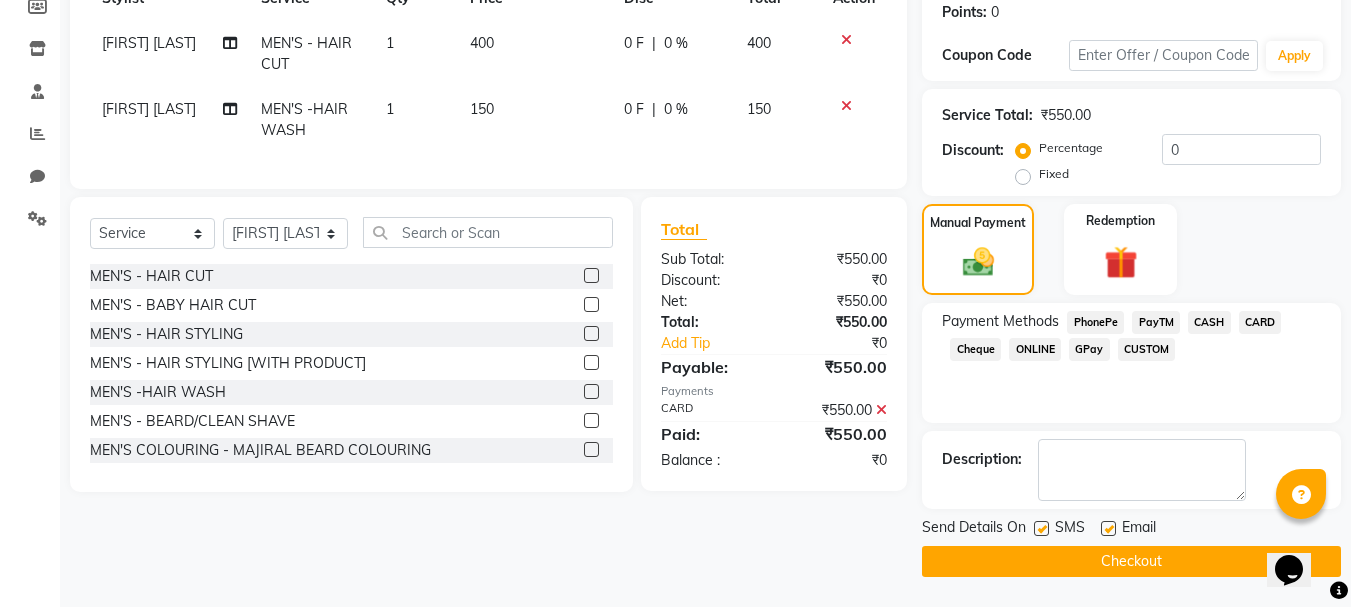 click on "Checkout" 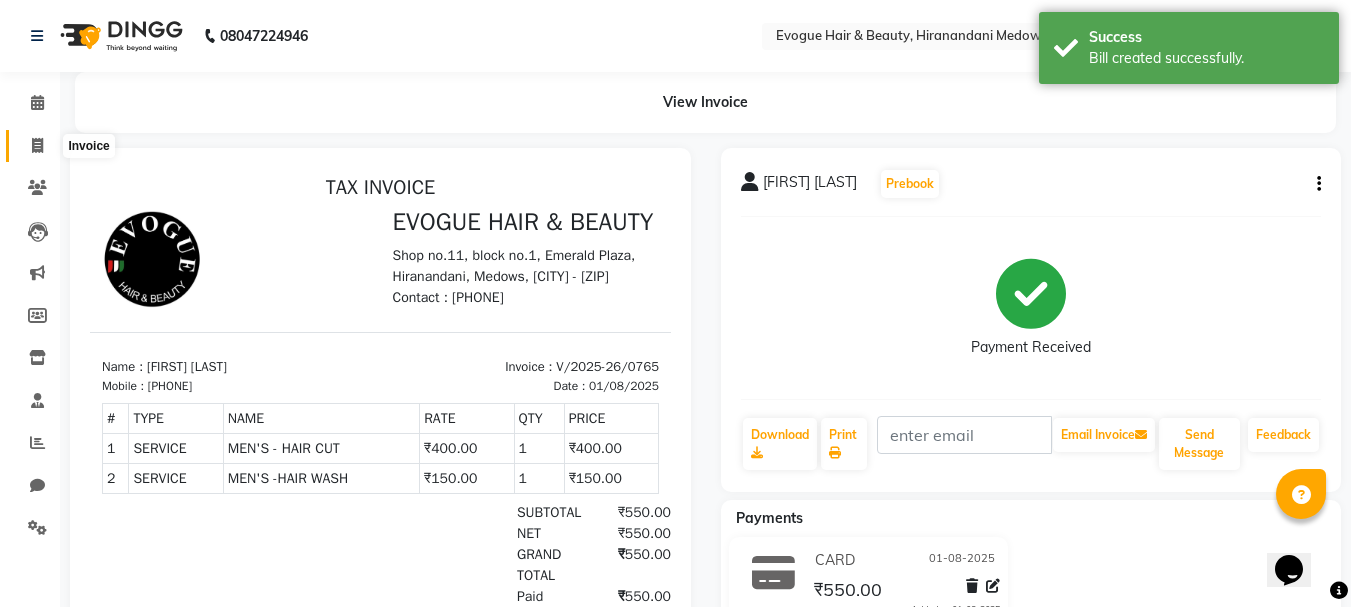 scroll, scrollTop: 0, scrollLeft: 0, axis: both 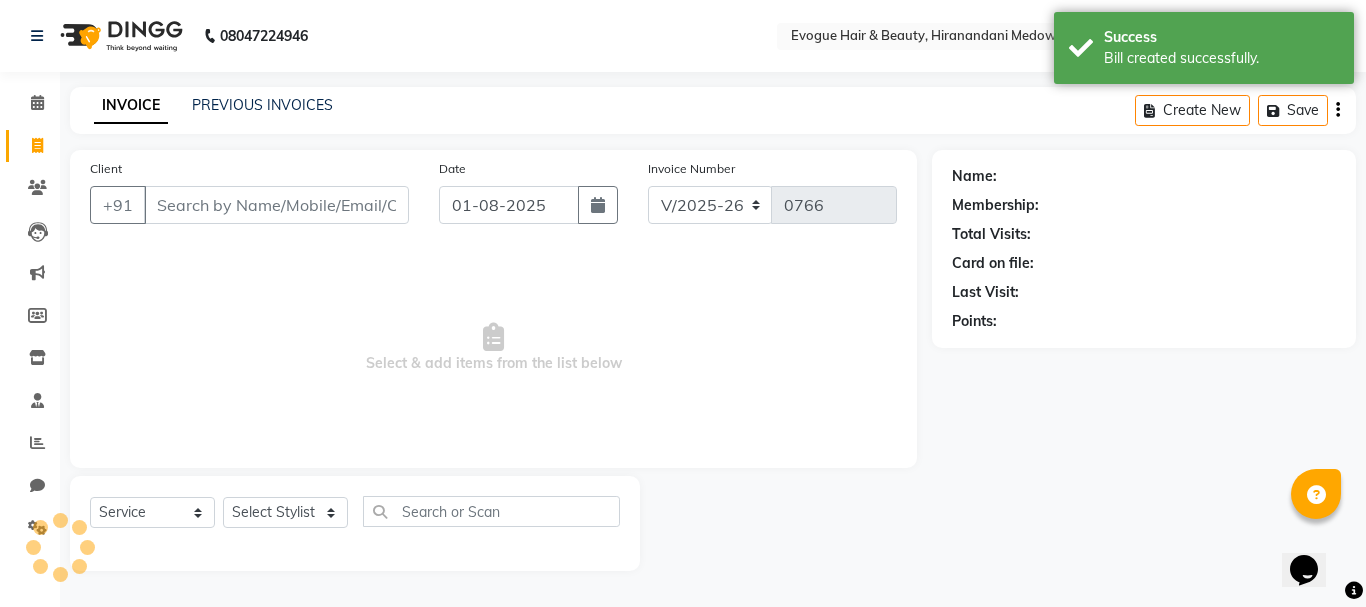 click on "Client" at bounding box center [276, 205] 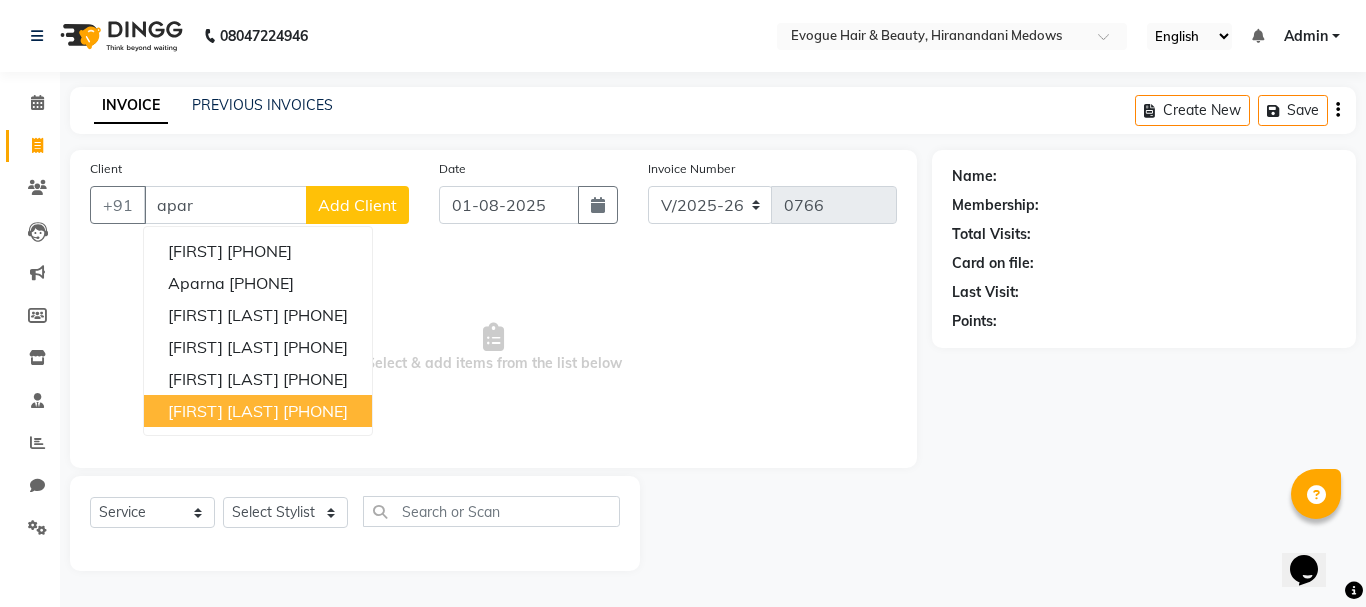 click on "[FIRST] [LAST]" at bounding box center (223, 411) 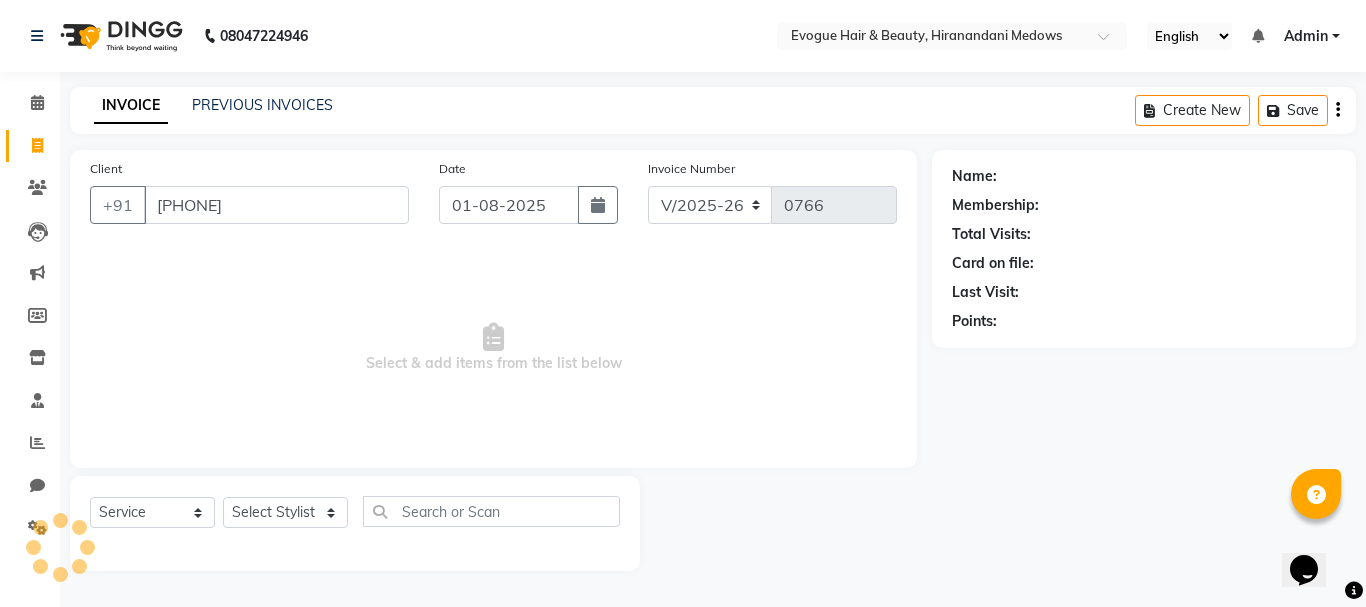 type on "[PHONE]" 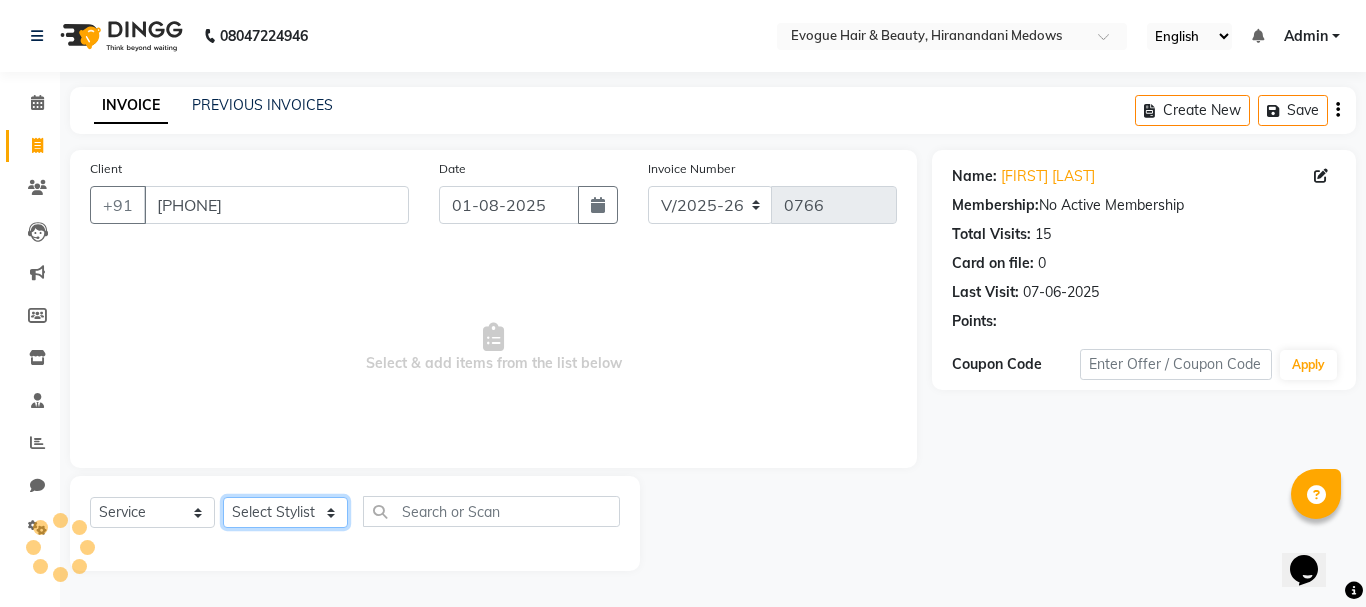 click on "Select Stylist [FIRST] [LAST] [FIRST] [LAST] Manager [FIRST] [LAST] [FIRST] [LAST]" 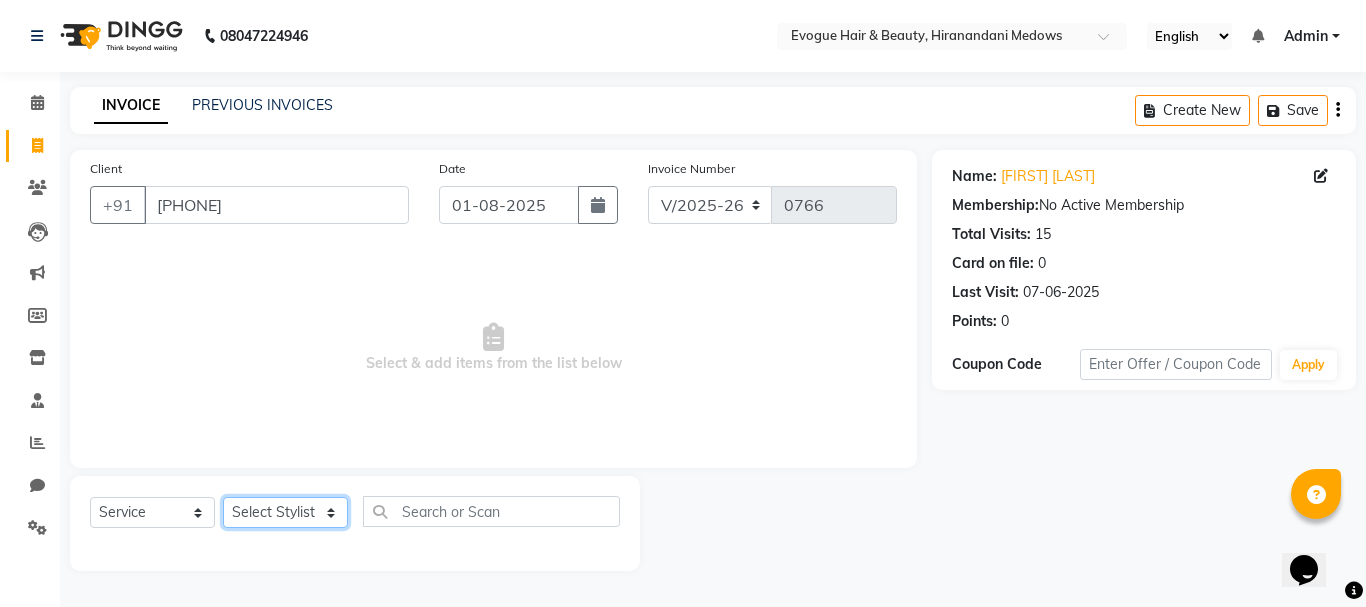 select on "11857" 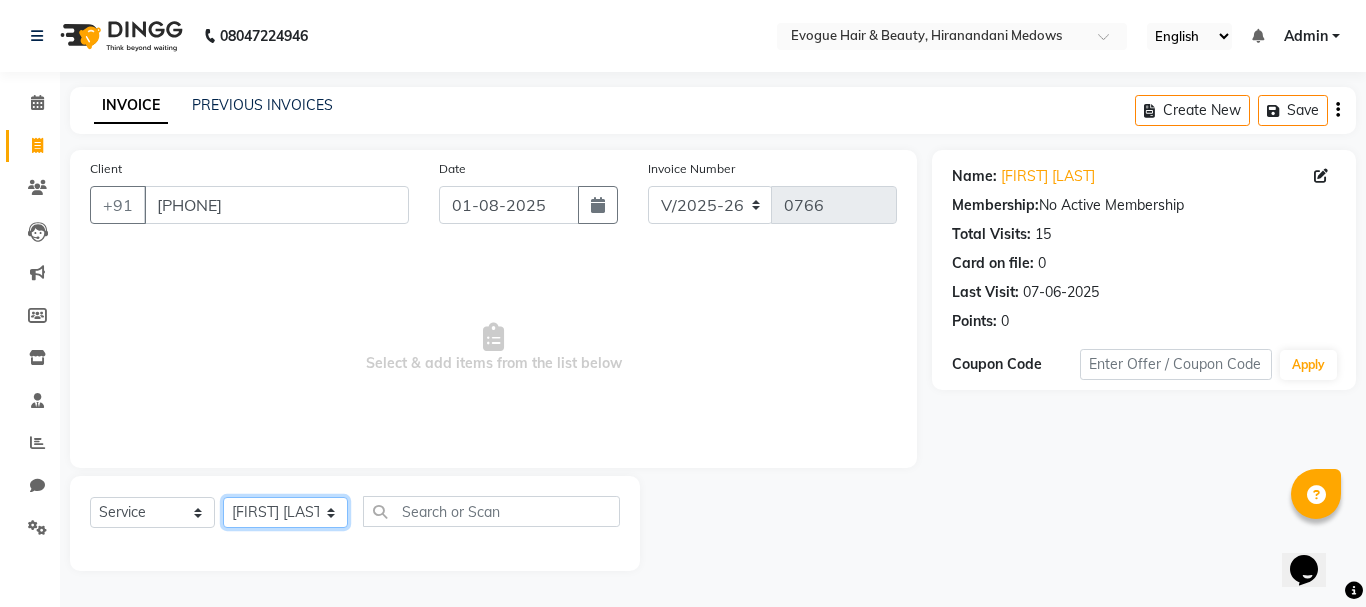 click on "Select Stylist [FIRST] [LAST] [FIRST] [LAST] Manager [FIRST] [LAST] [FIRST] [LAST]" 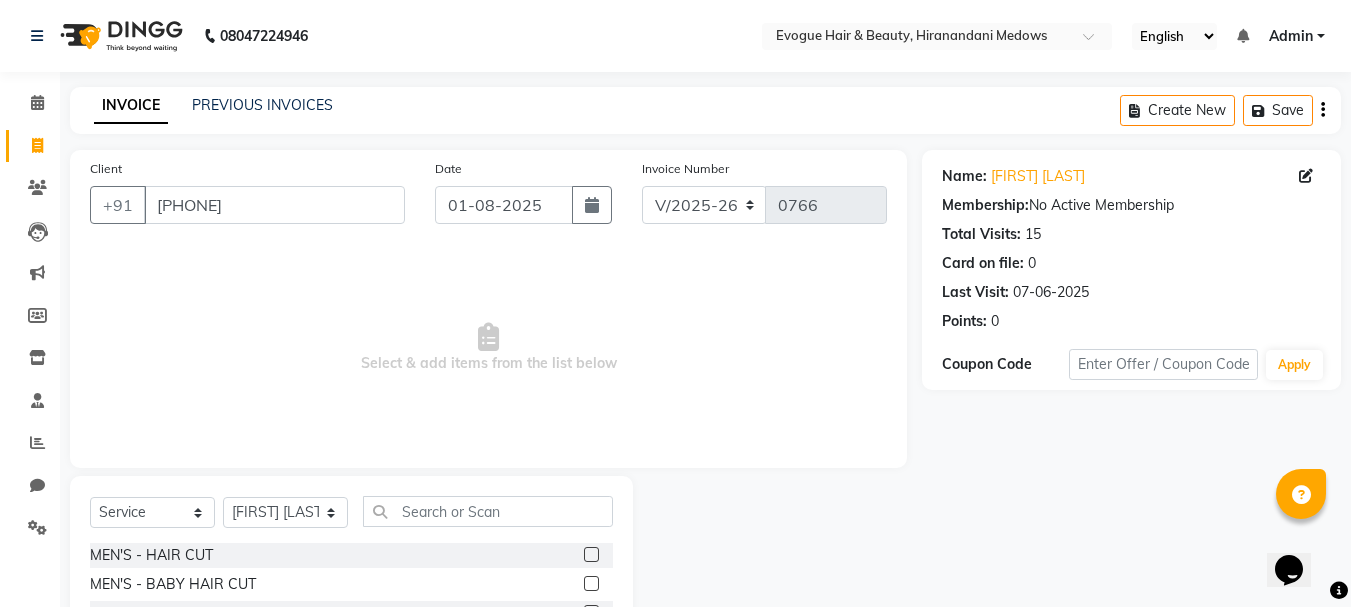 click 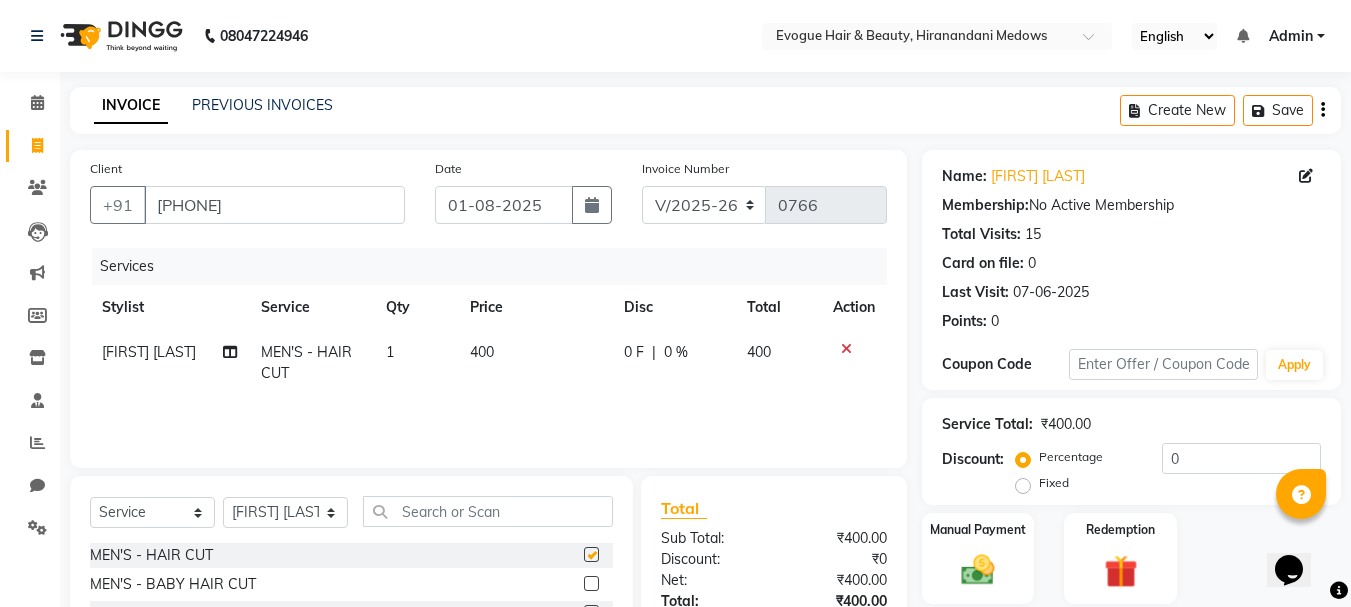 checkbox on "false" 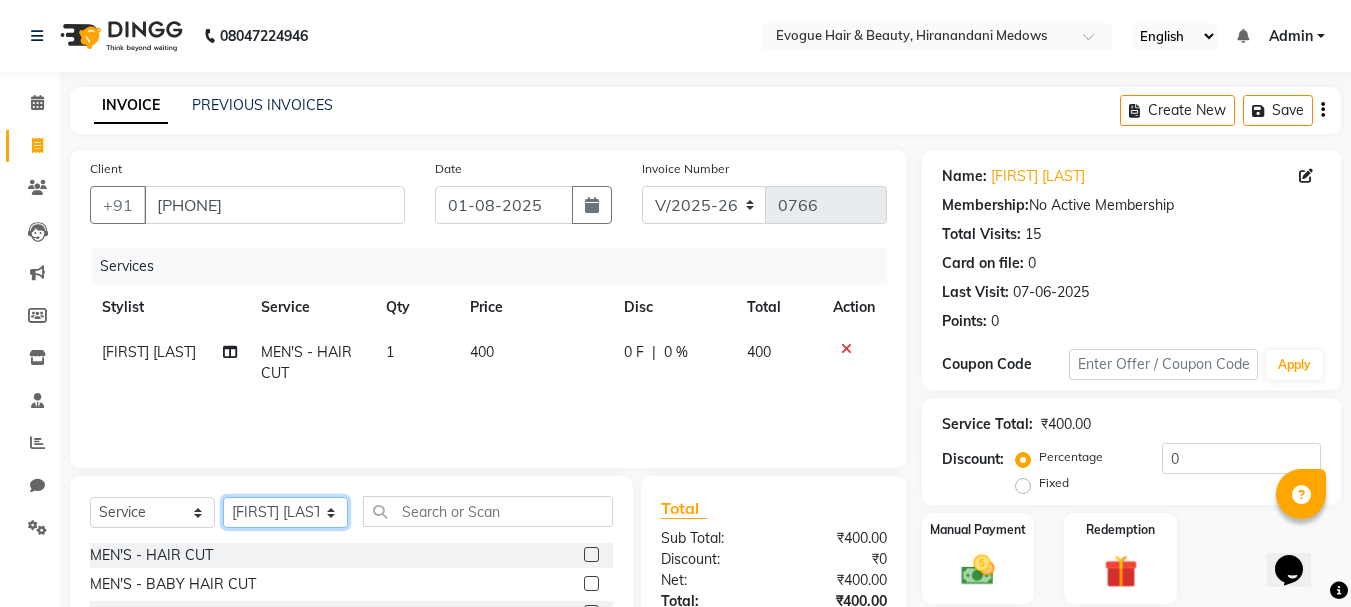 click on "Select Stylist [FIRST] [LAST] [FIRST] [LAST] Manager [FIRST] [LAST] [FIRST] [LAST]" 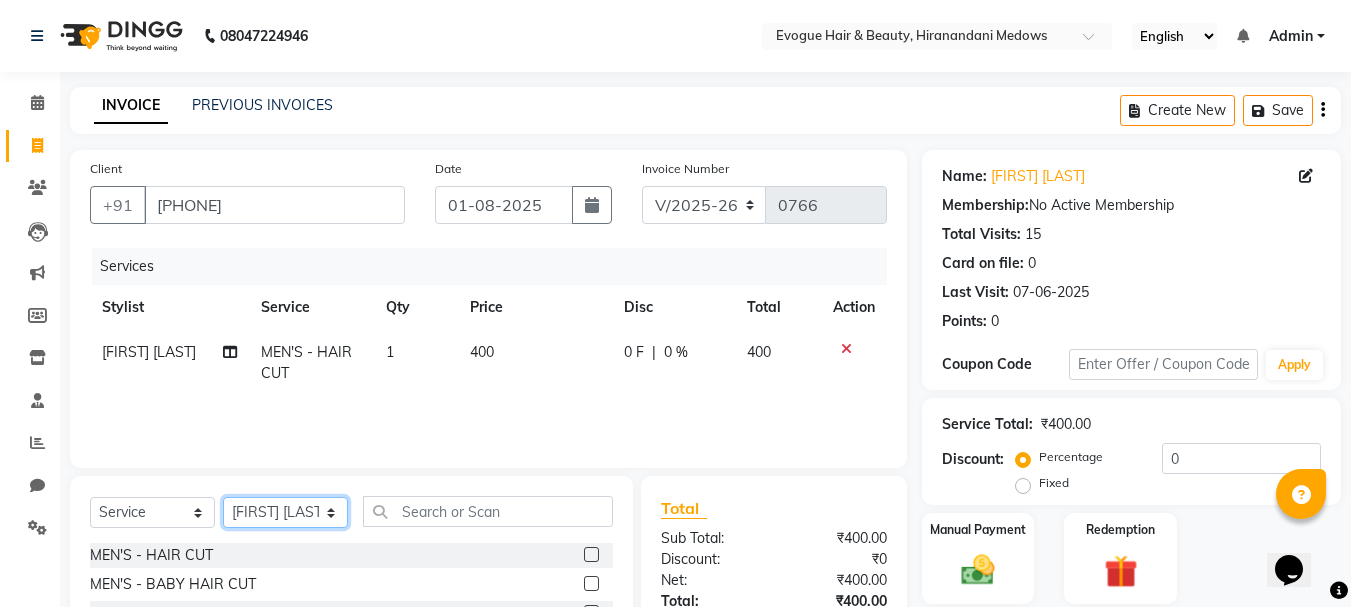 select on "70843" 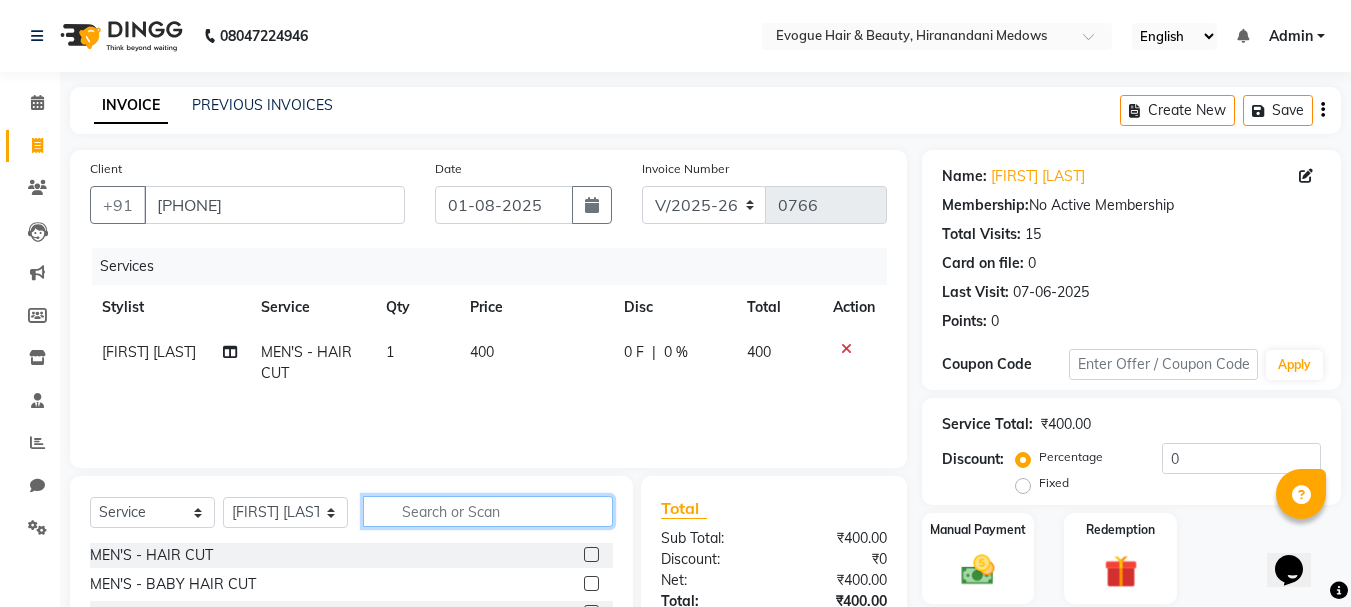 click 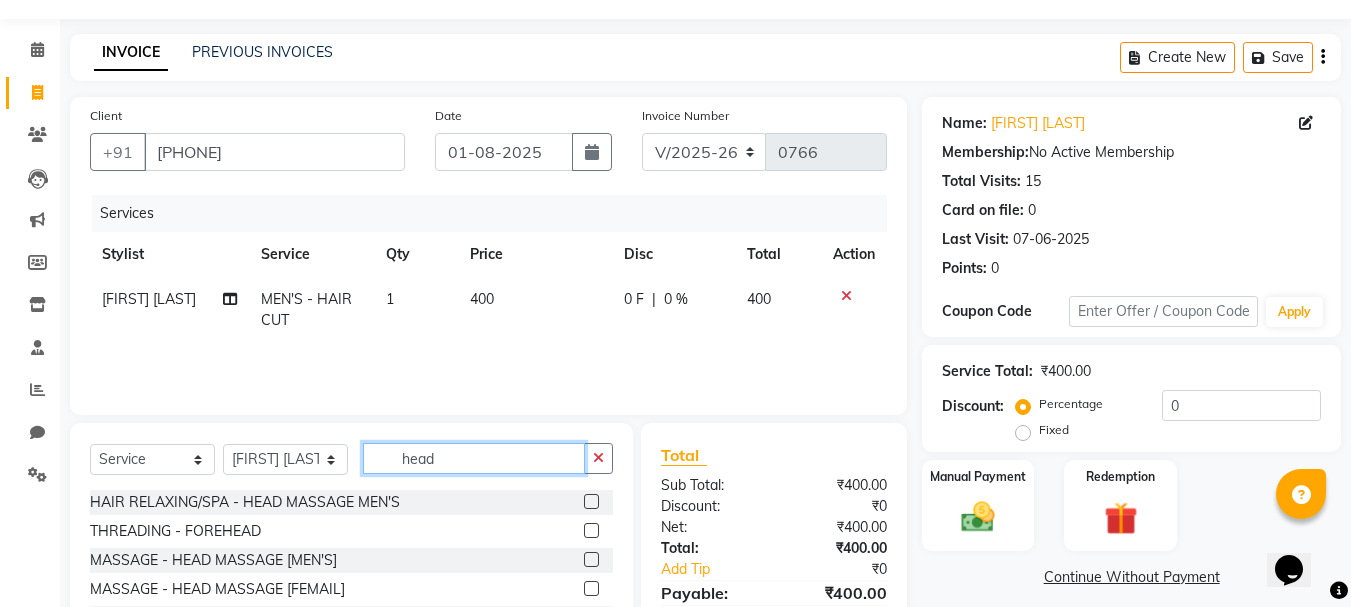 scroll, scrollTop: 100, scrollLeft: 0, axis: vertical 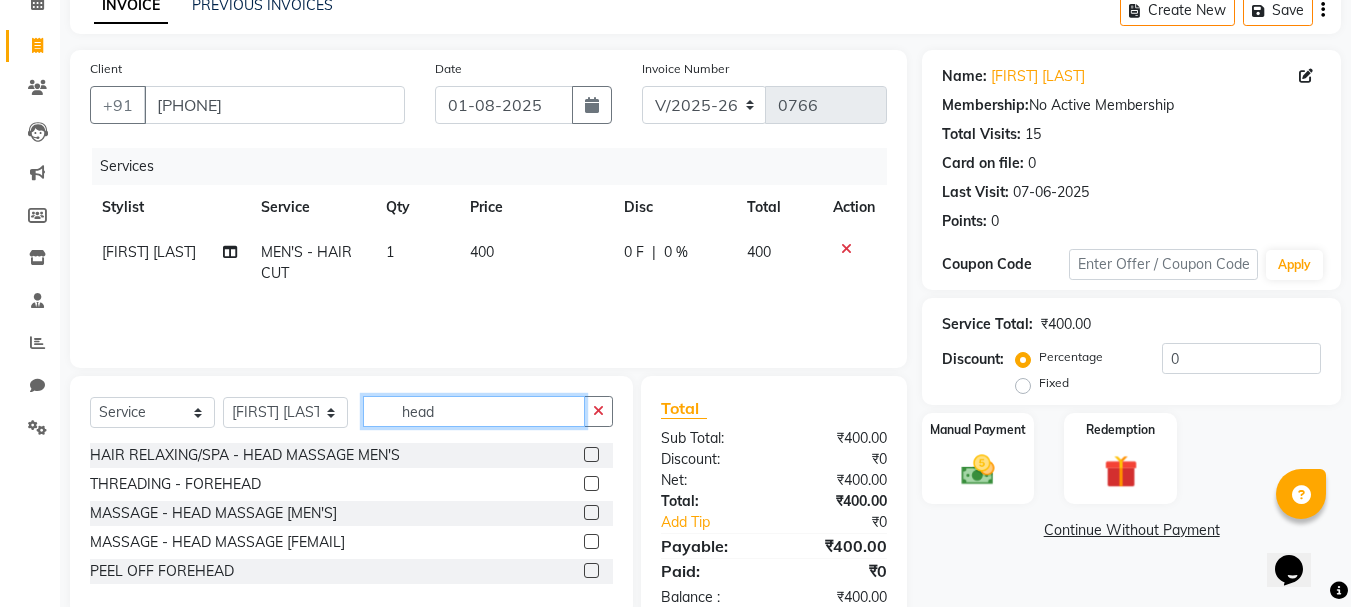 type on "head" 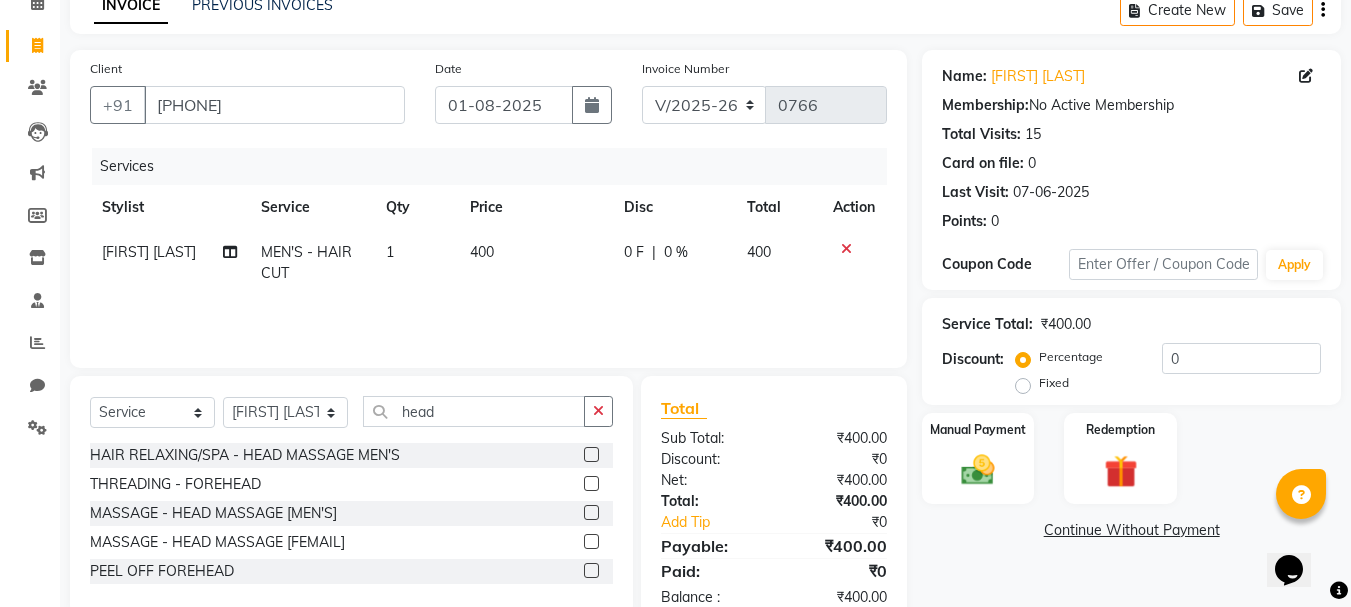 click 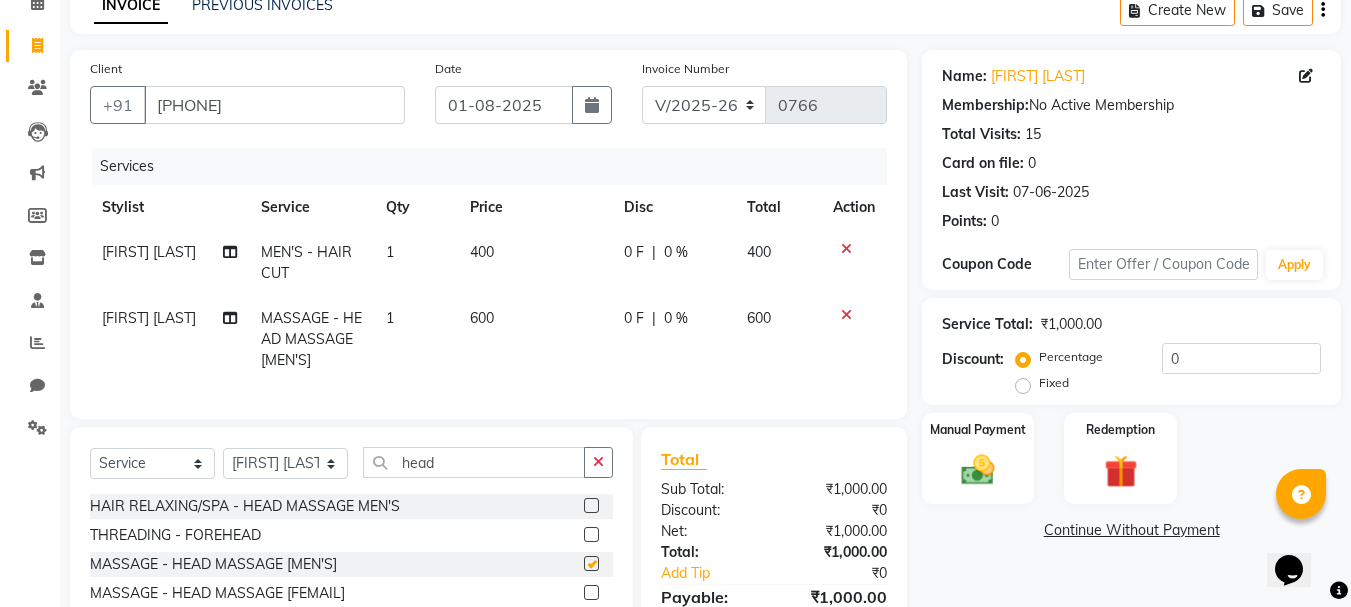 checkbox on "false" 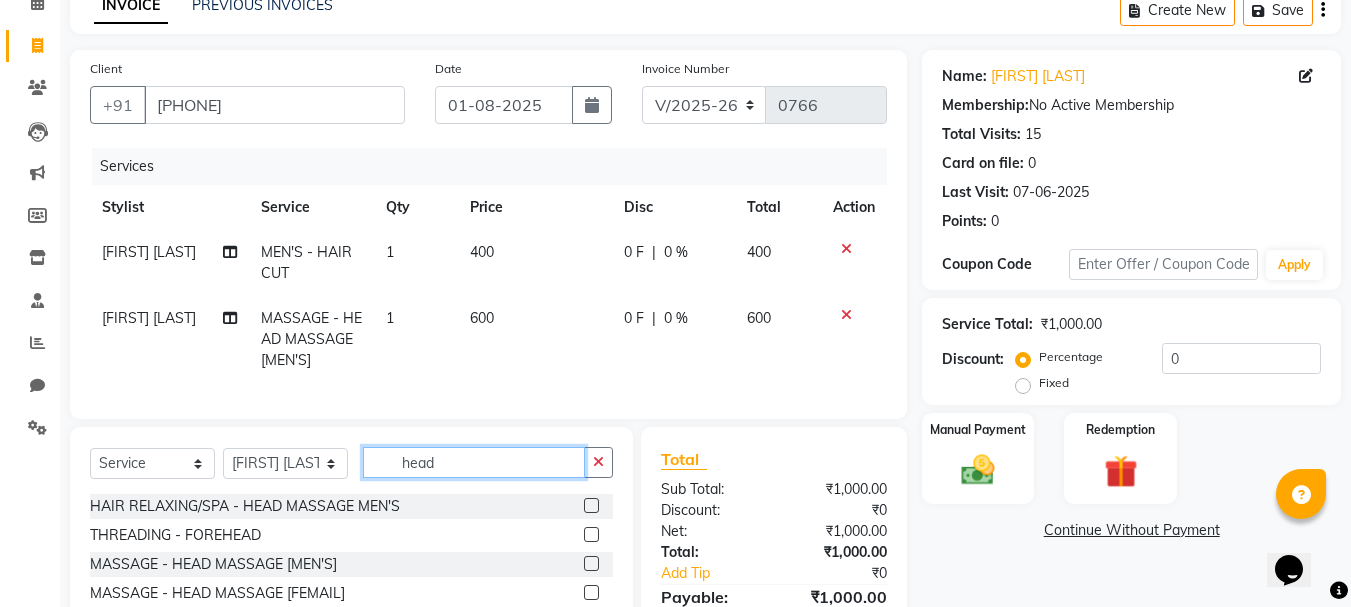 click on "head" 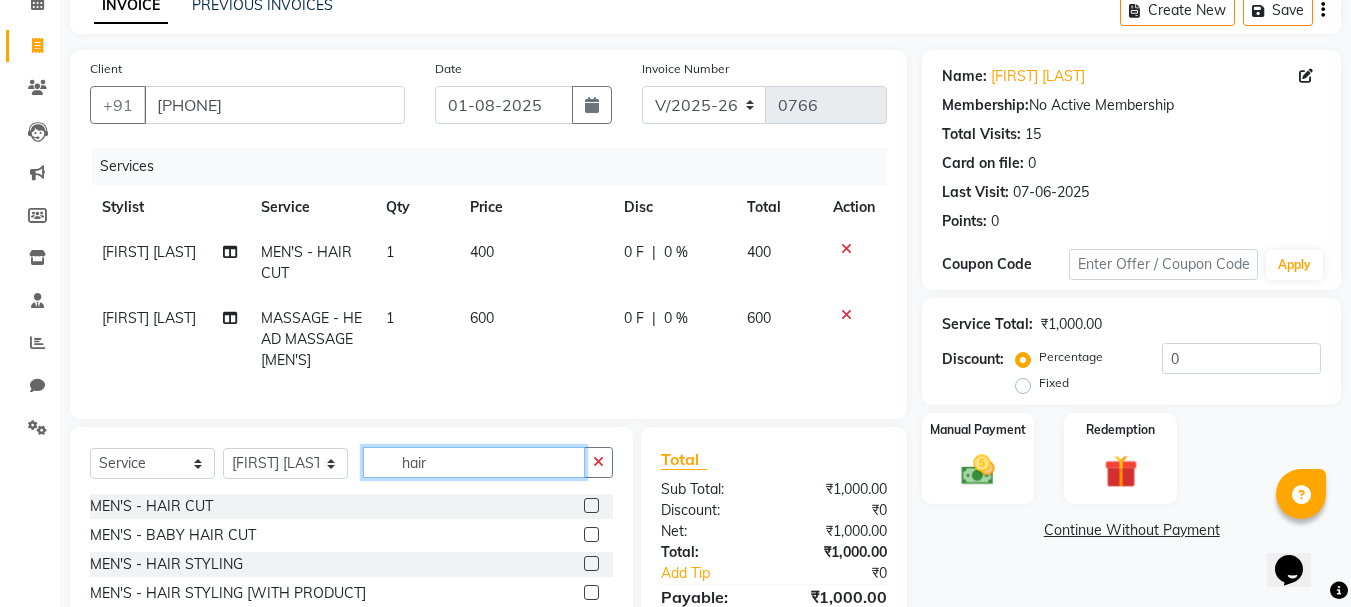 scroll, scrollTop: 100, scrollLeft: 0, axis: vertical 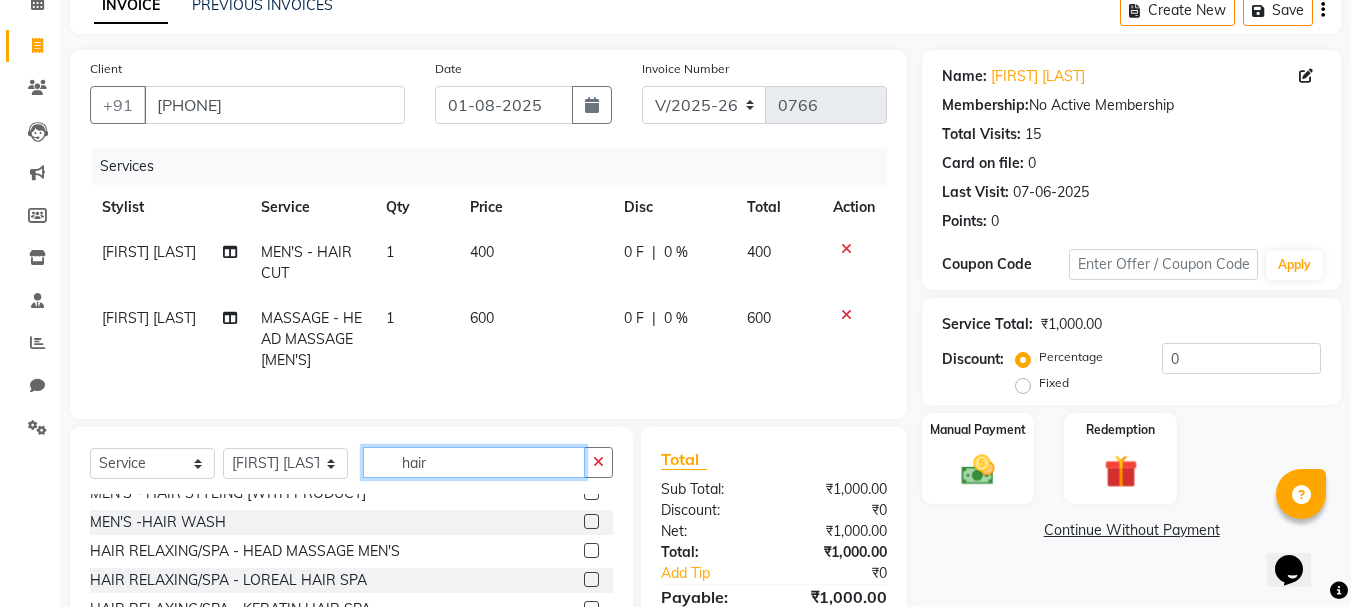 type on "hair" 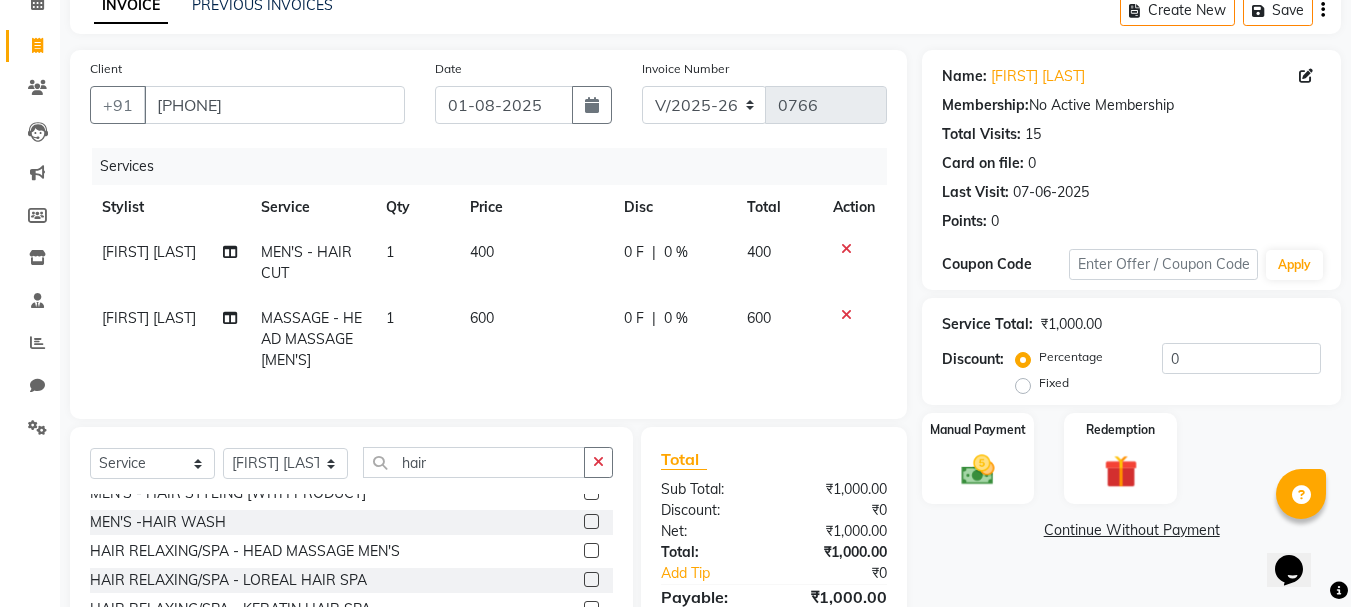 click 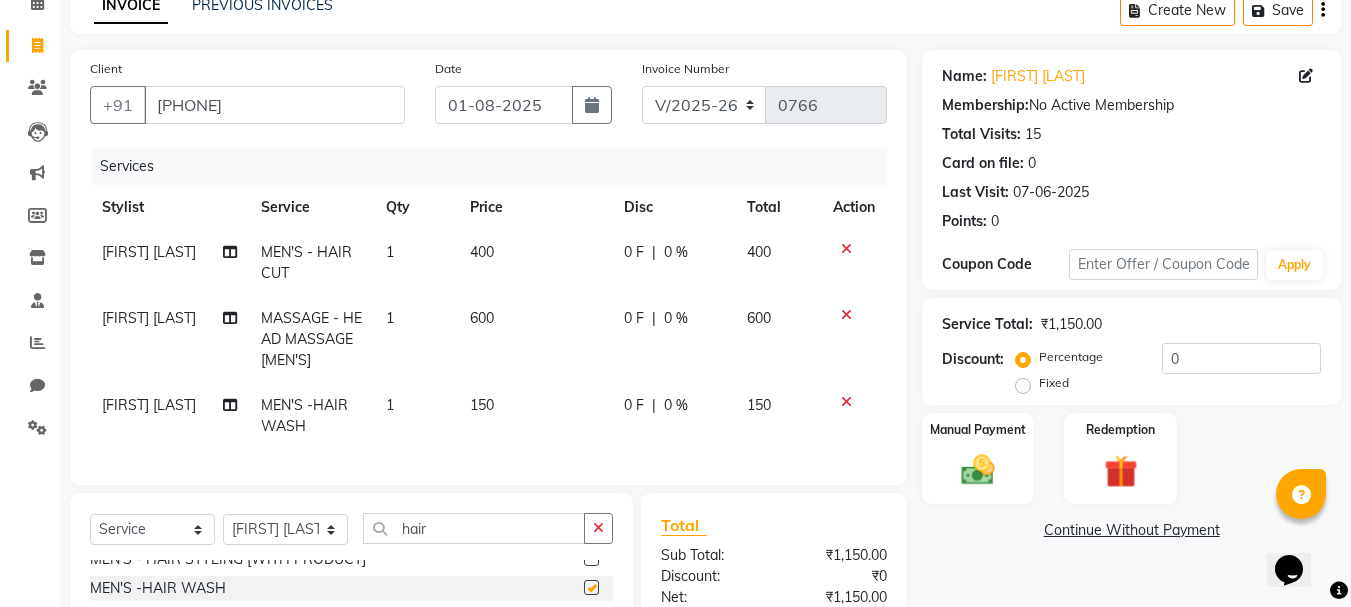 checkbox on "false" 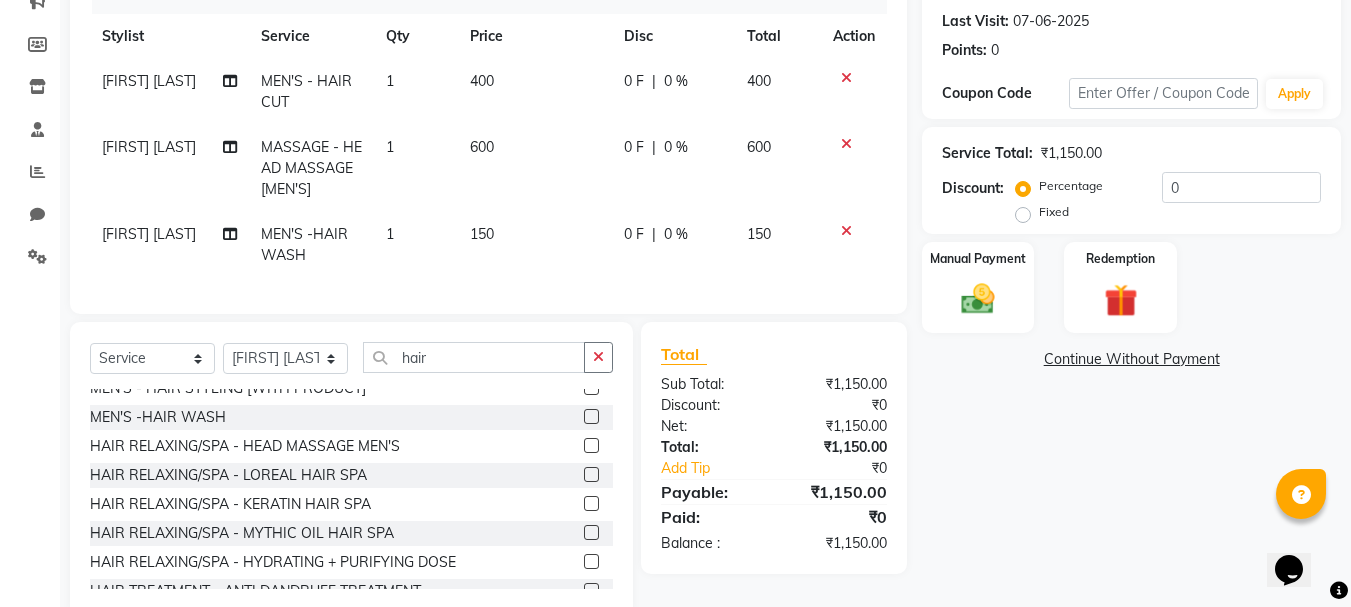 scroll, scrollTop: 300, scrollLeft: 0, axis: vertical 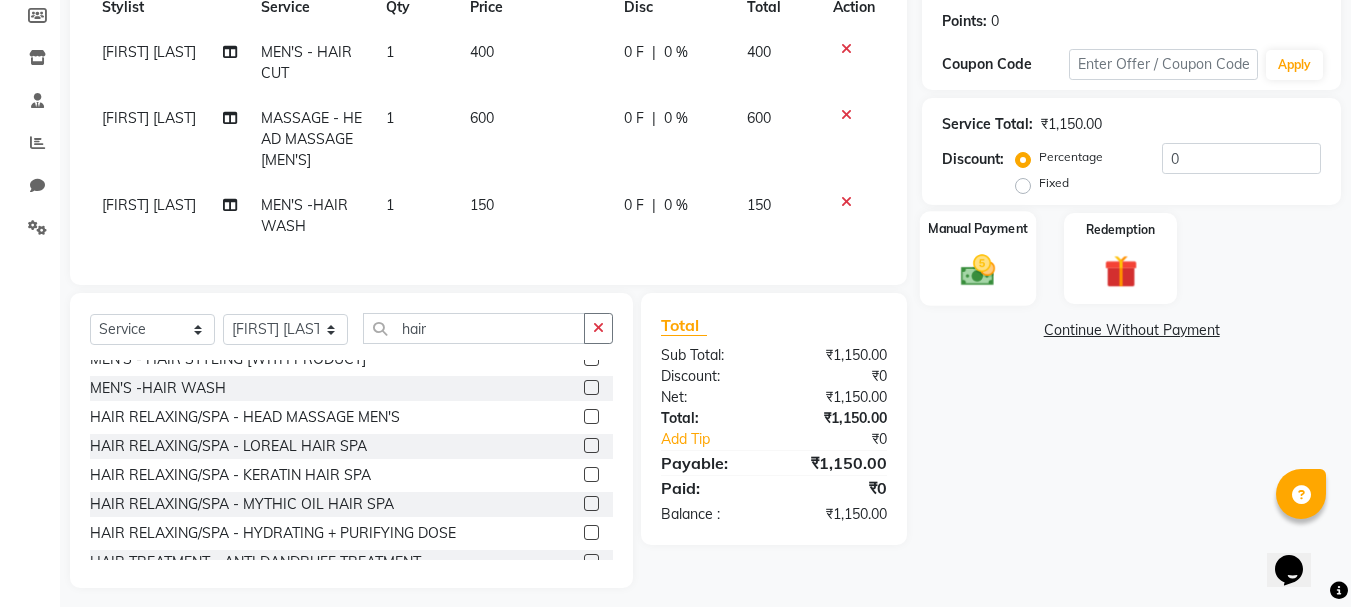 click on "Manual Payment" 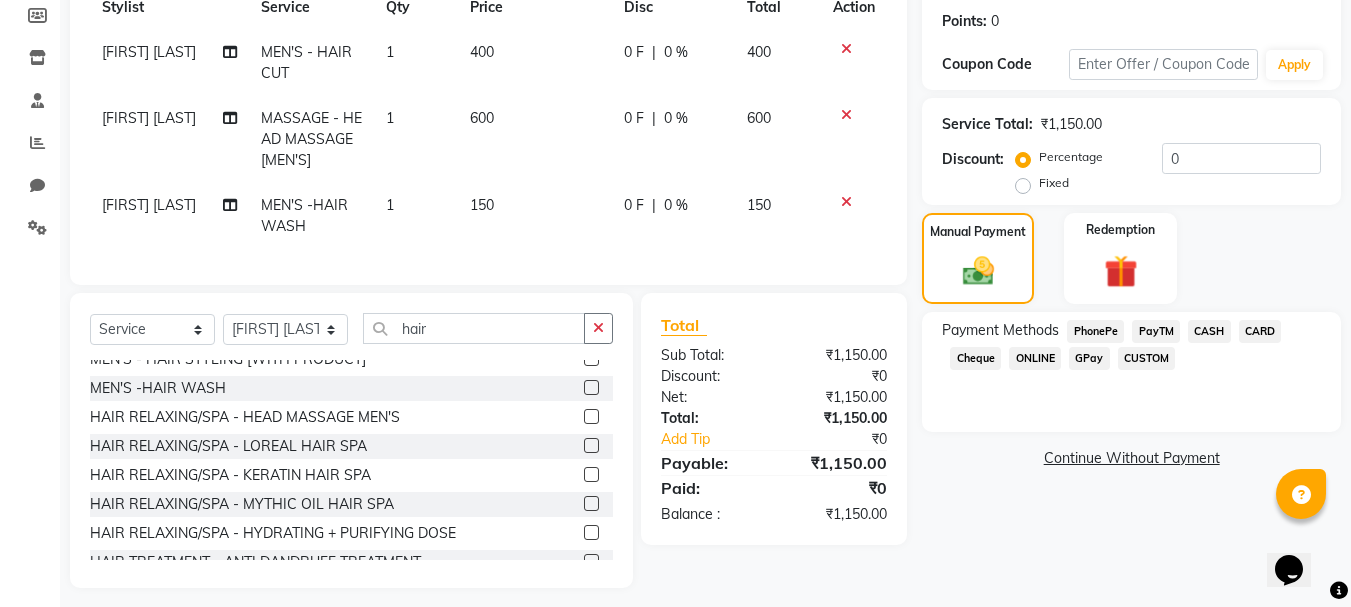 click on "ONLINE" 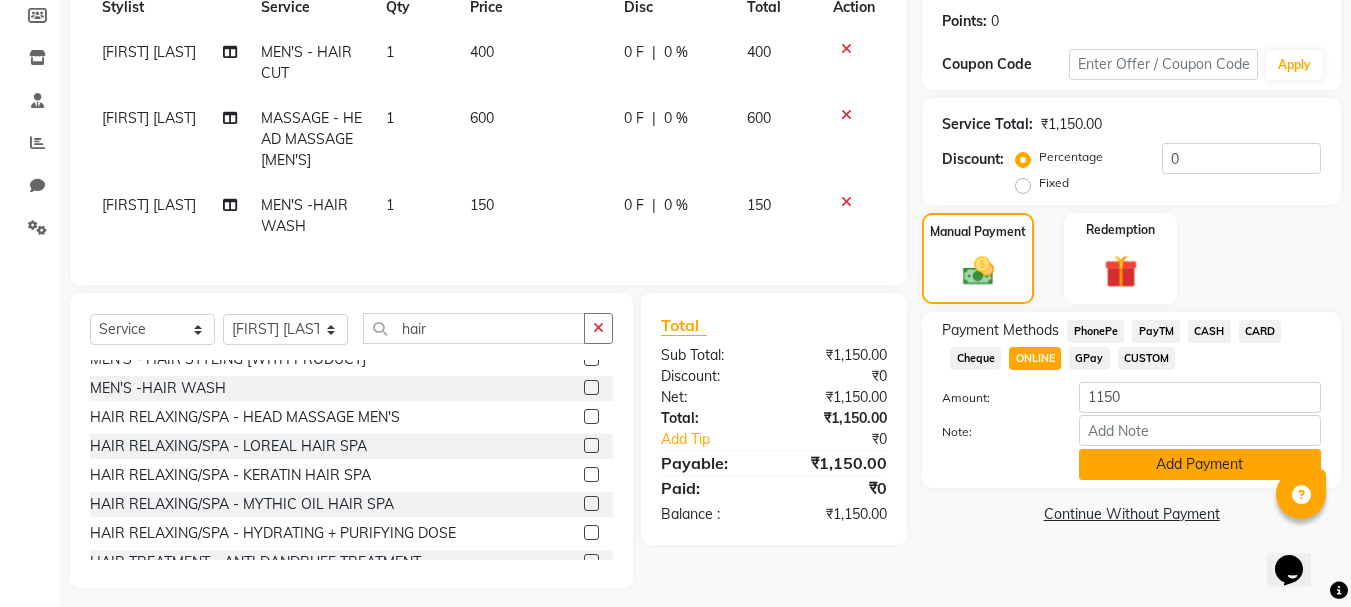 click on "Add Payment" 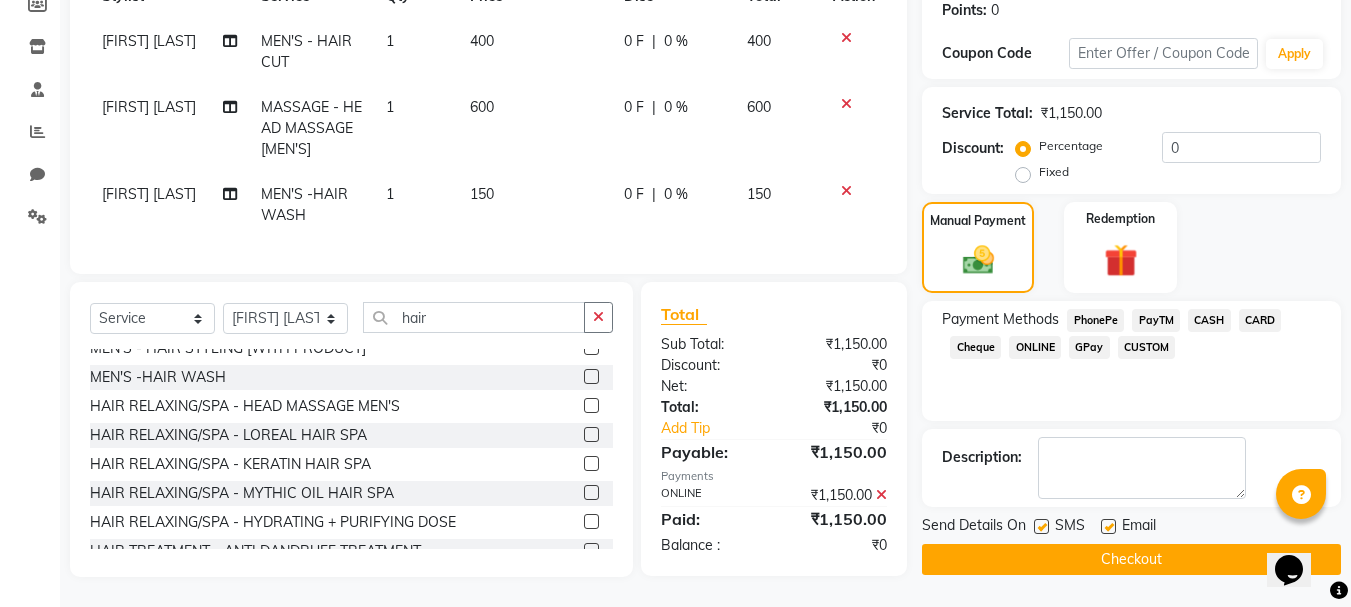 scroll, scrollTop: 326, scrollLeft: 0, axis: vertical 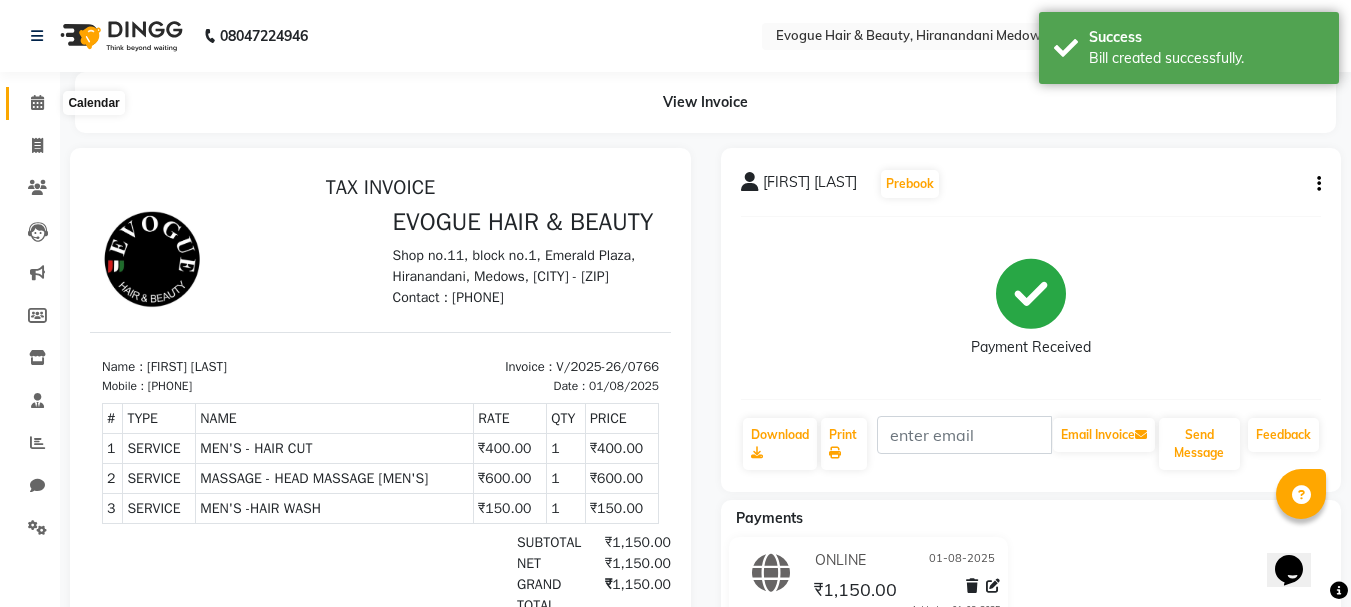 click 